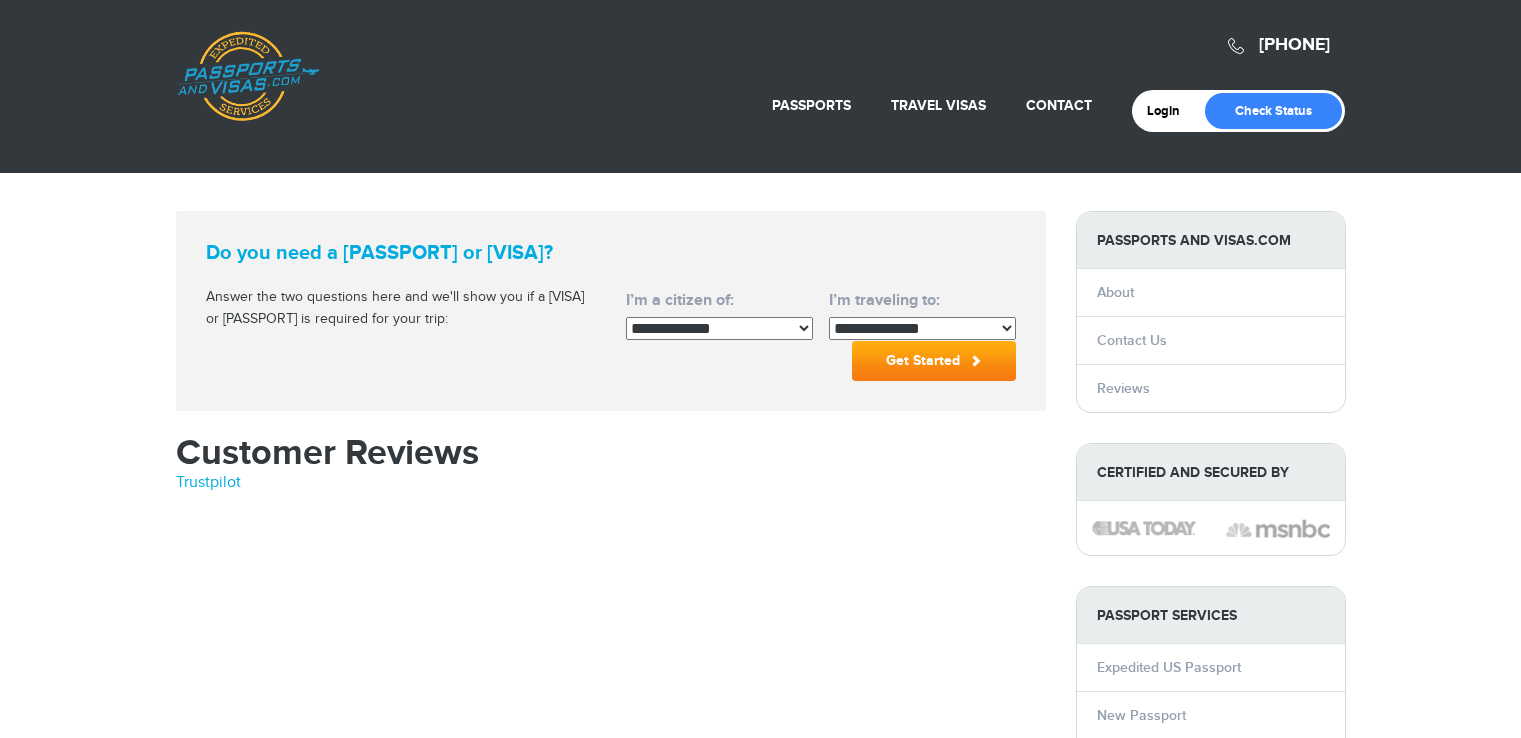 scroll, scrollTop: 0, scrollLeft: 0, axis: both 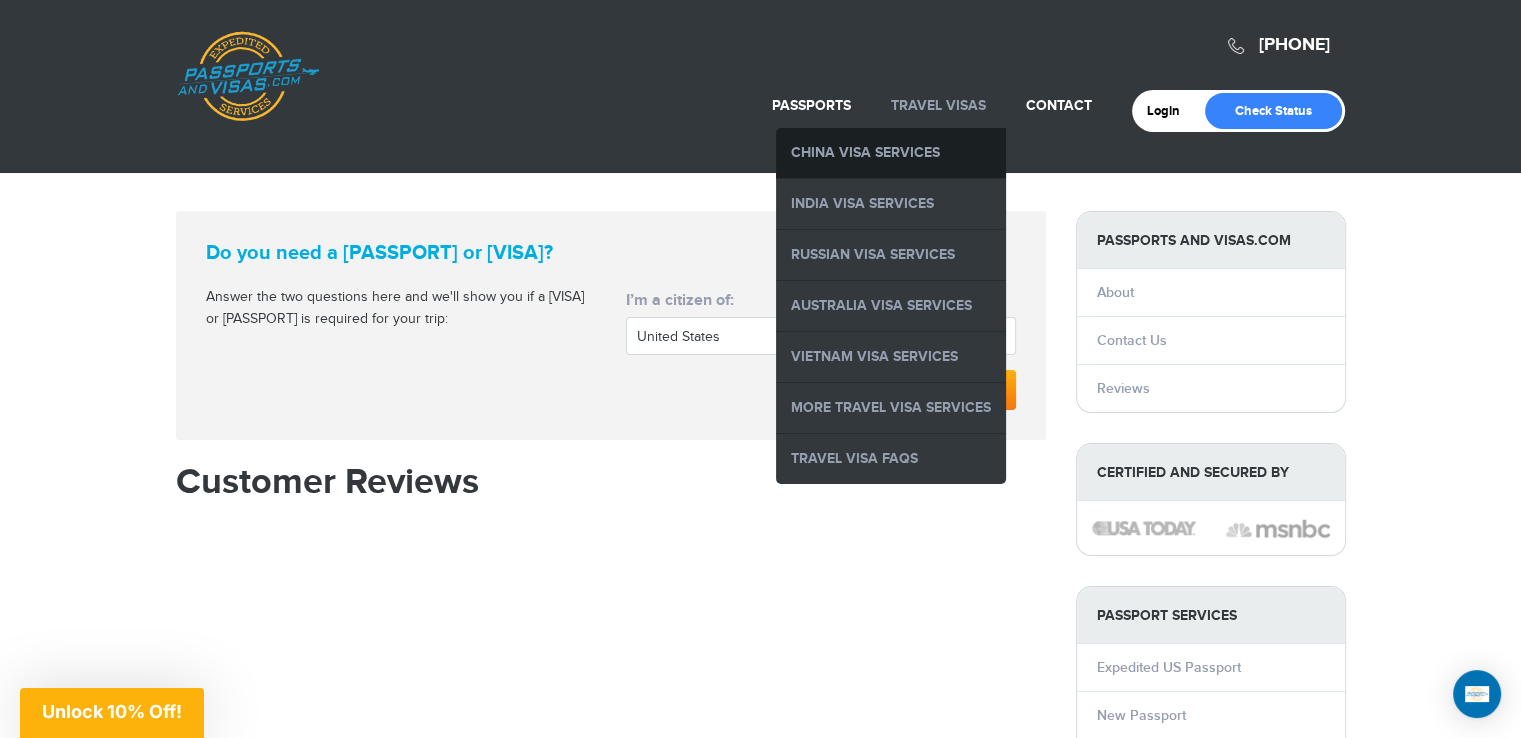click on "China Visa Services" at bounding box center (891, 153) 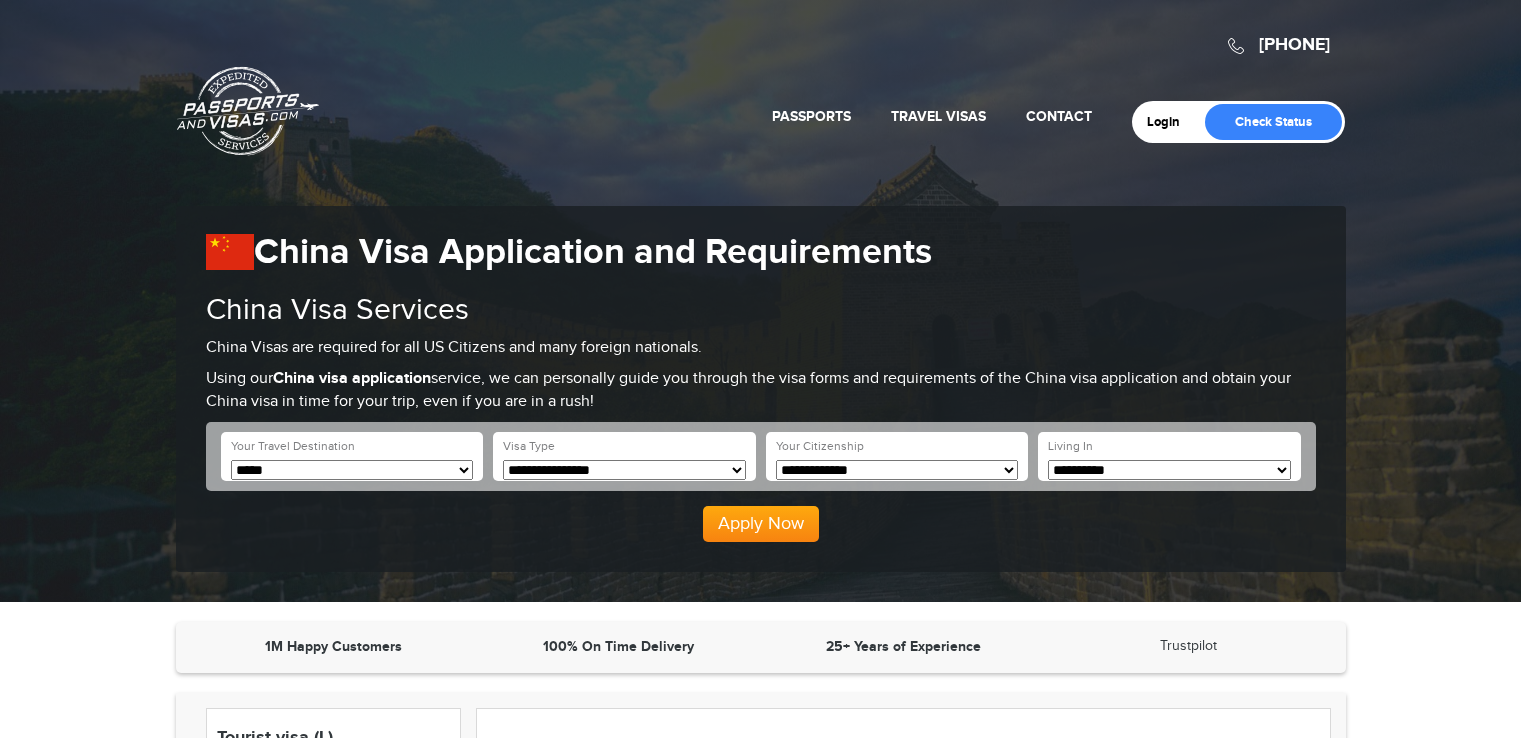 scroll, scrollTop: 0, scrollLeft: 0, axis: both 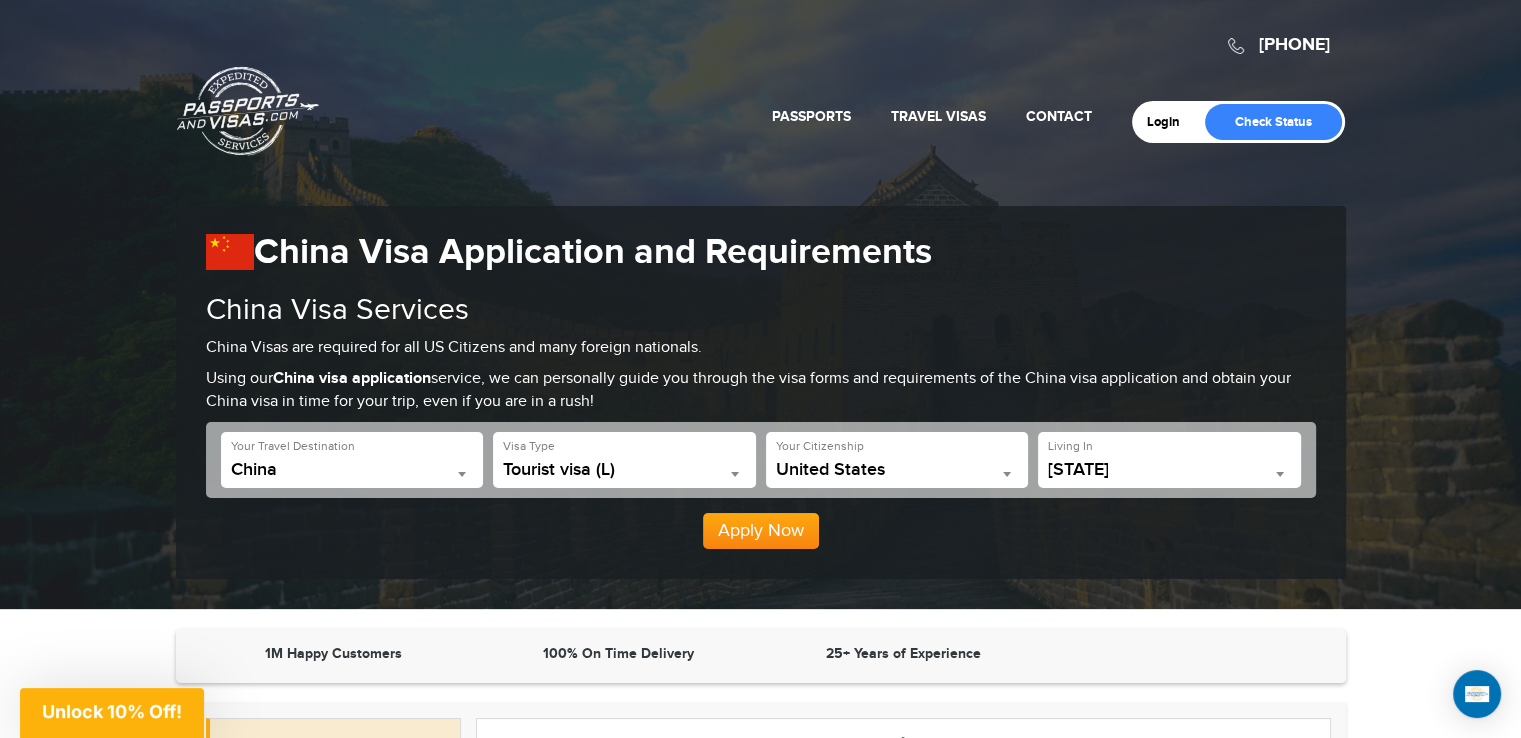 click at bounding box center (735, 474) 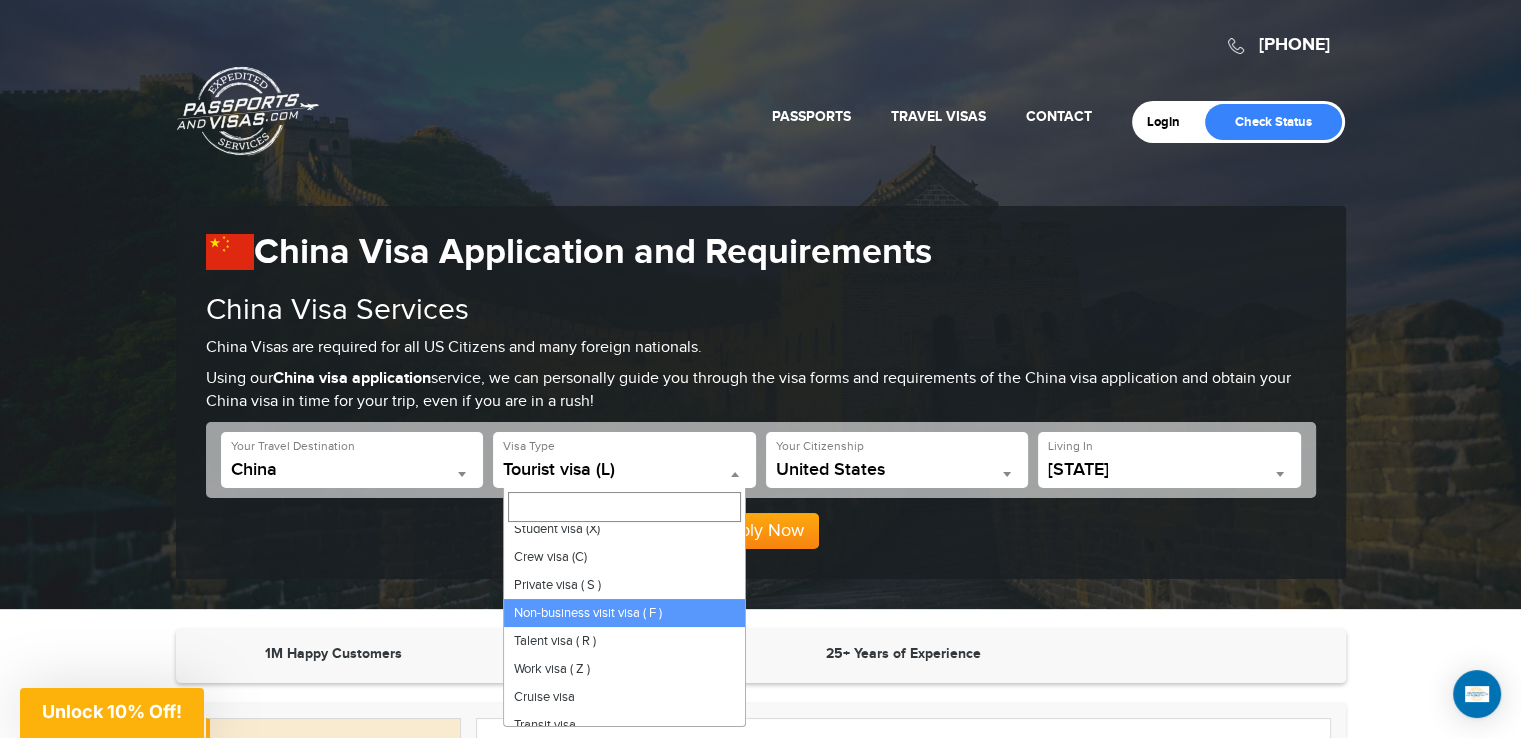 scroll, scrollTop: 180, scrollLeft: 0, axis: vertical 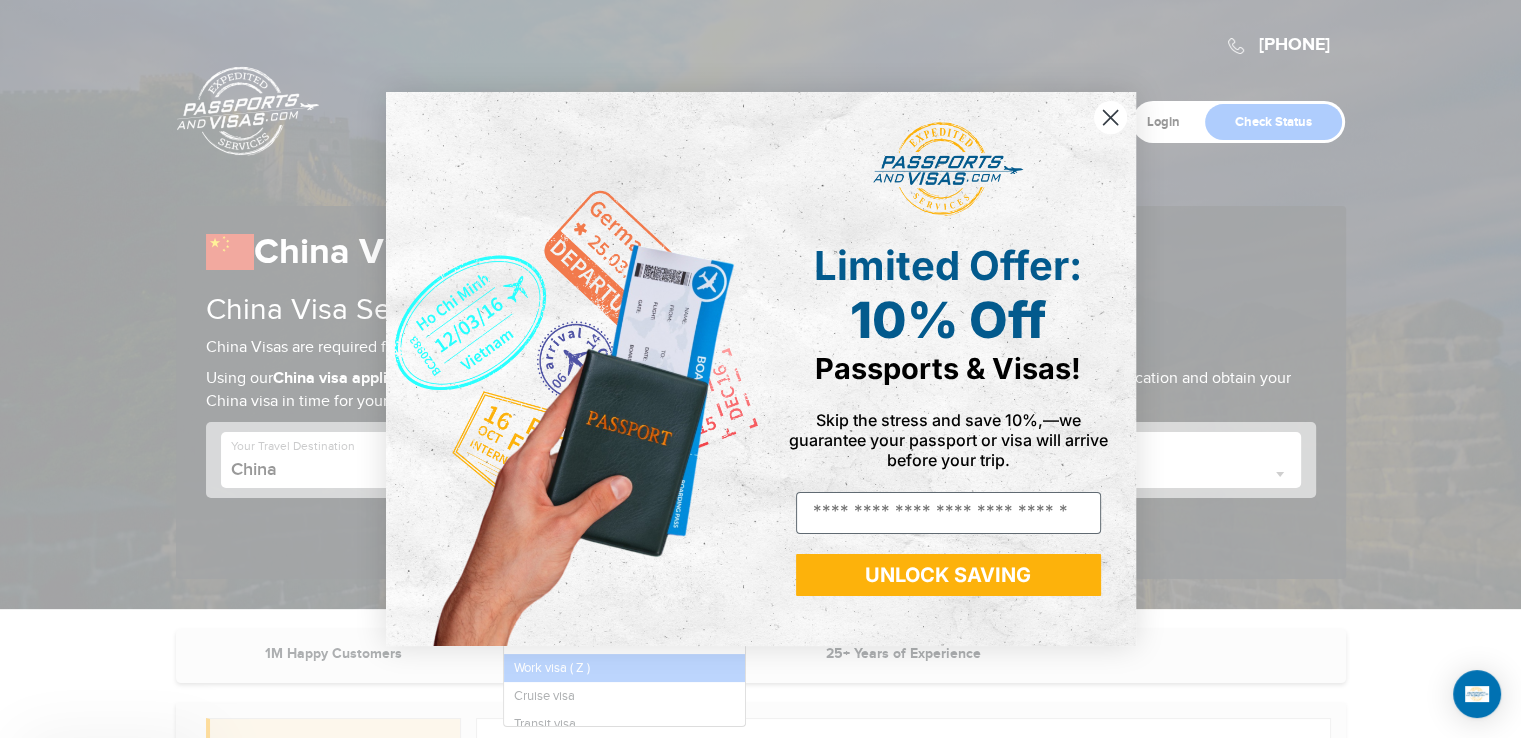 click on "Close dialog Limited Offer:
10% Off Passports & Visas! Skip the stress and save 10%,—we guarantee your passport or visa will arrive before your trip. Email UNLOCK SAVING ******" at bounding box center [761, 368] 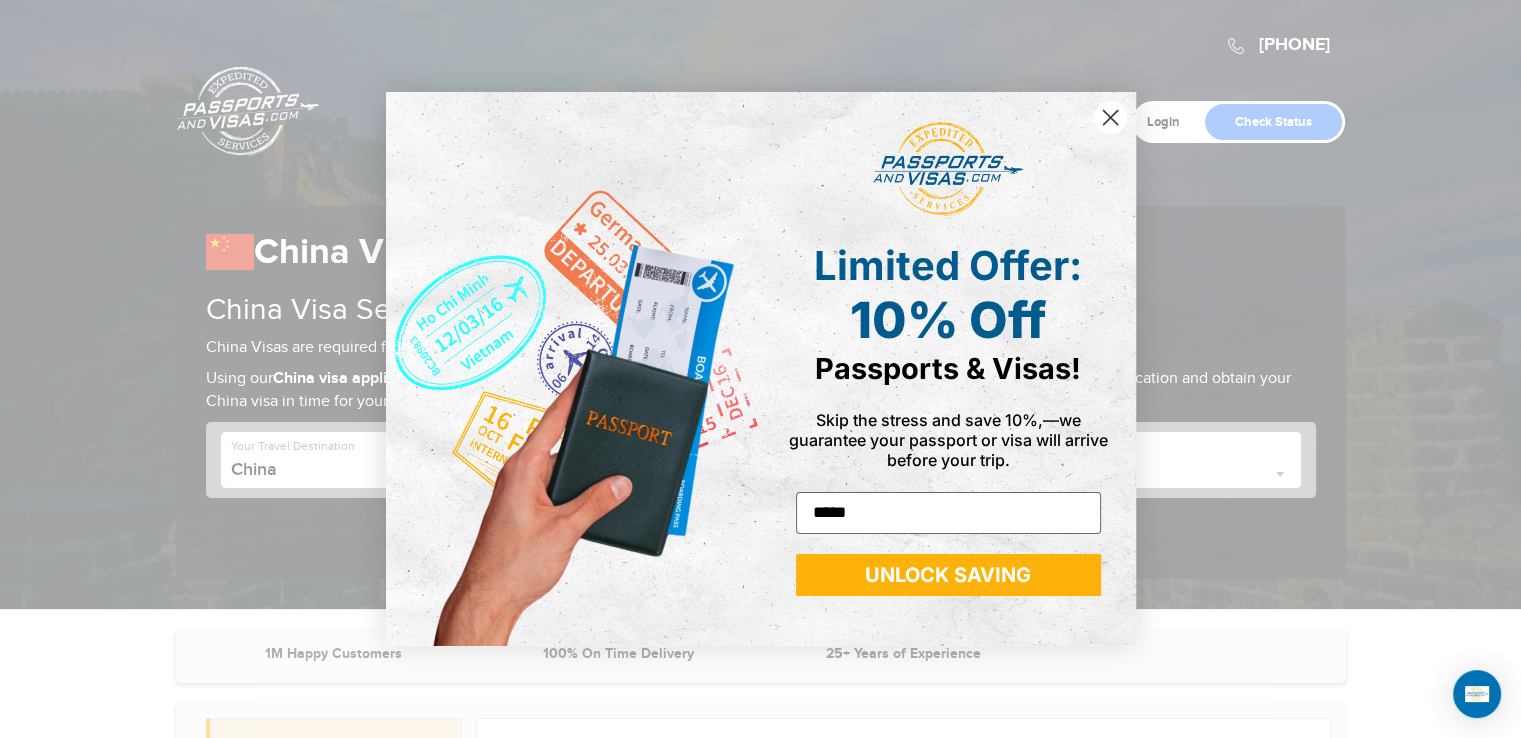 type on "**********" 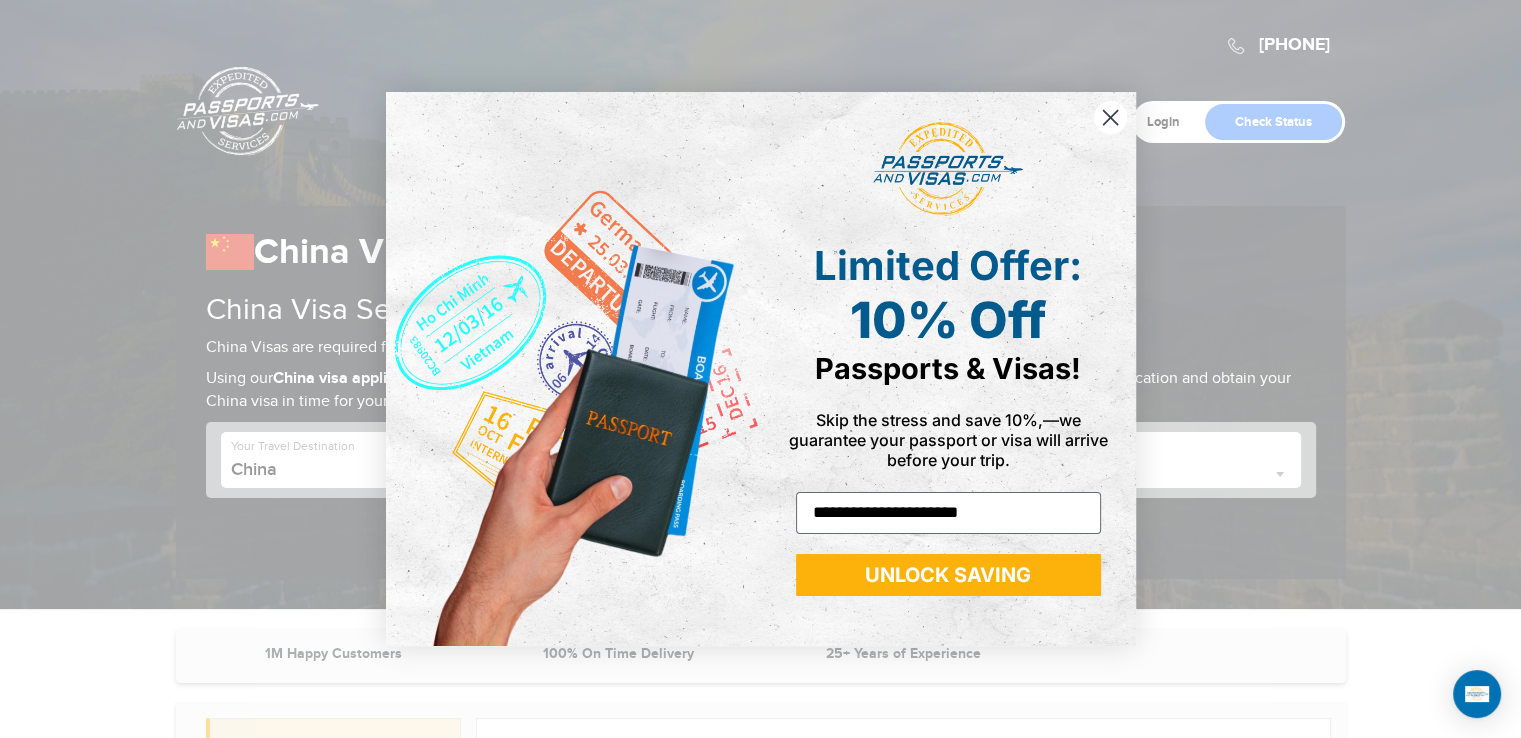 click on "UNLOCK SAVING" at bounding box center (948, 575) 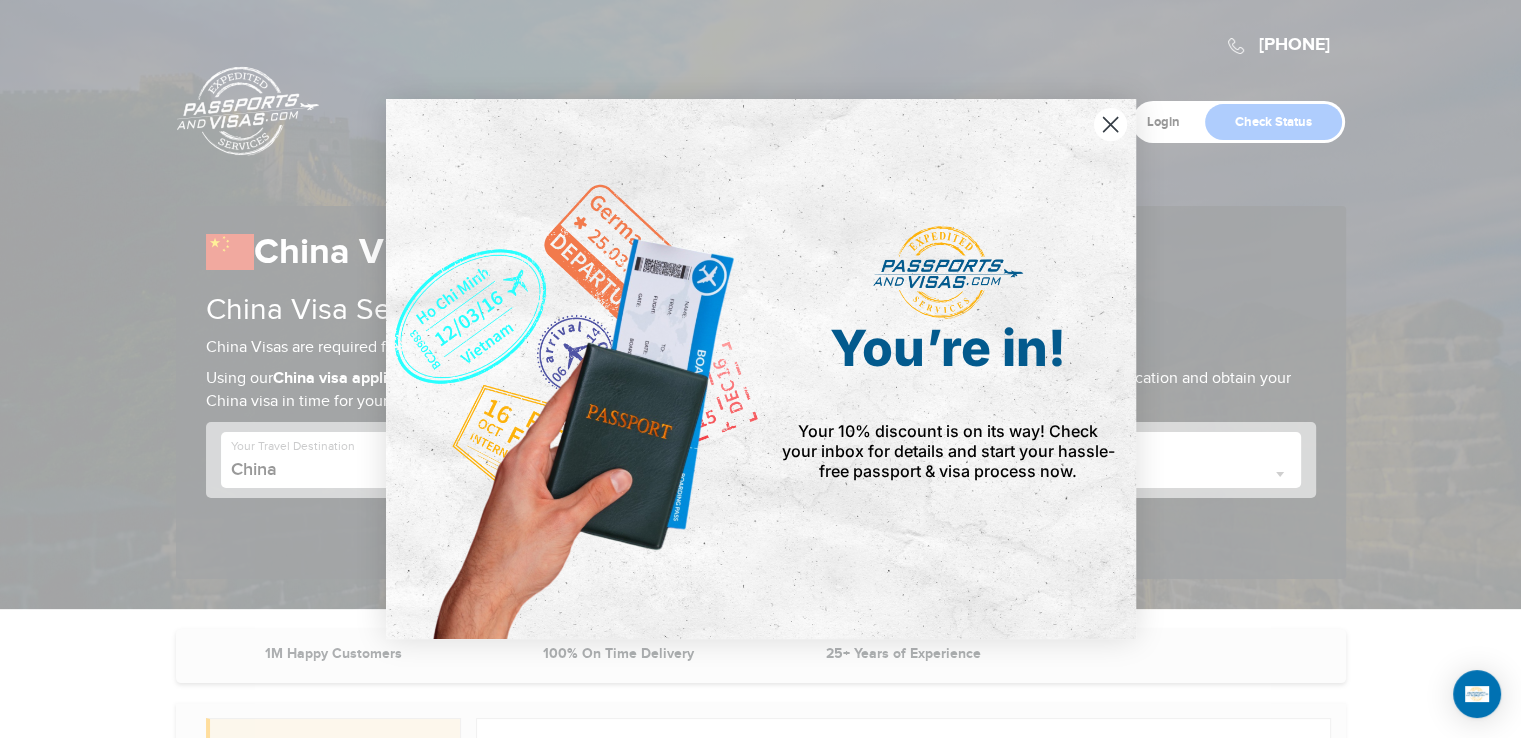 click 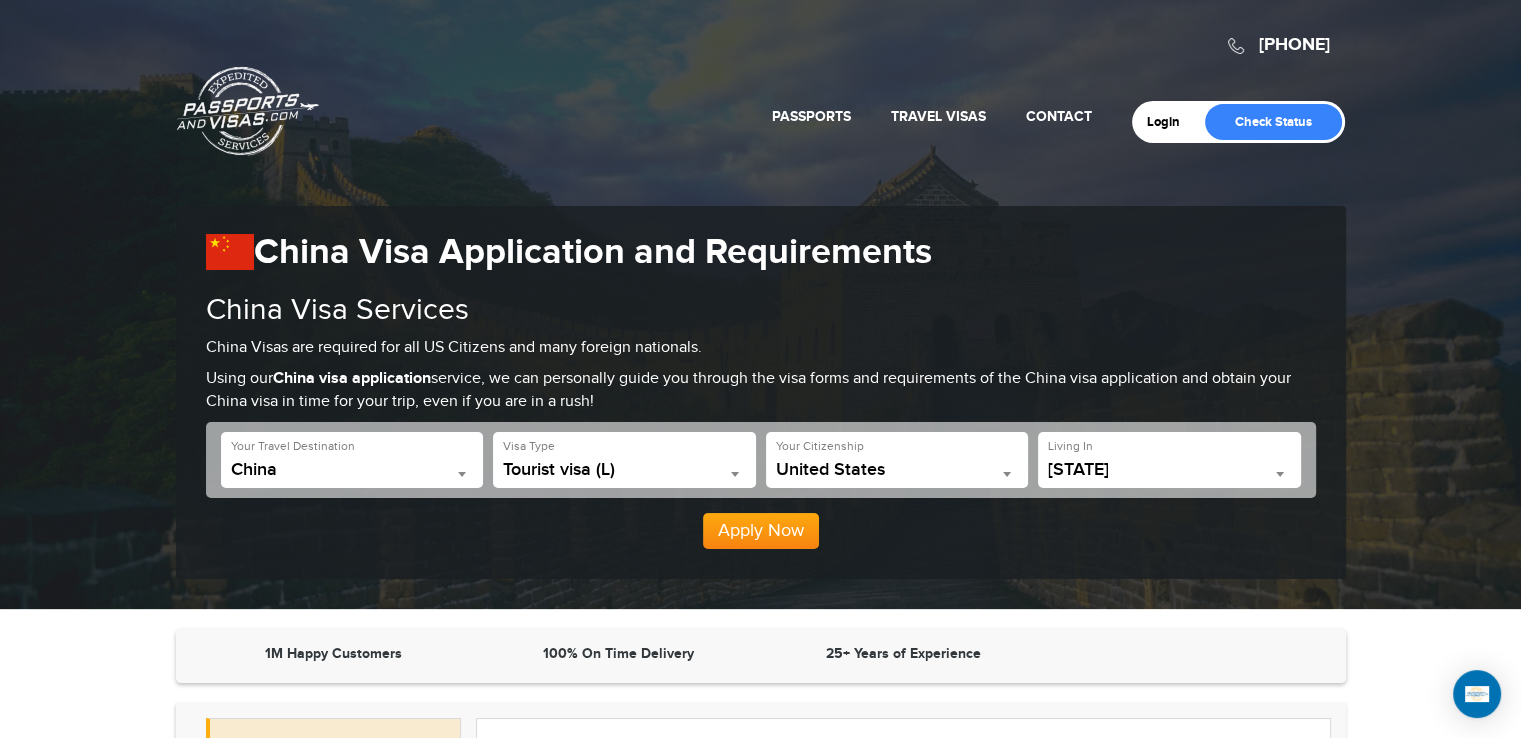 click on "Tourist visa (L)" at bounding box center [624, 470] 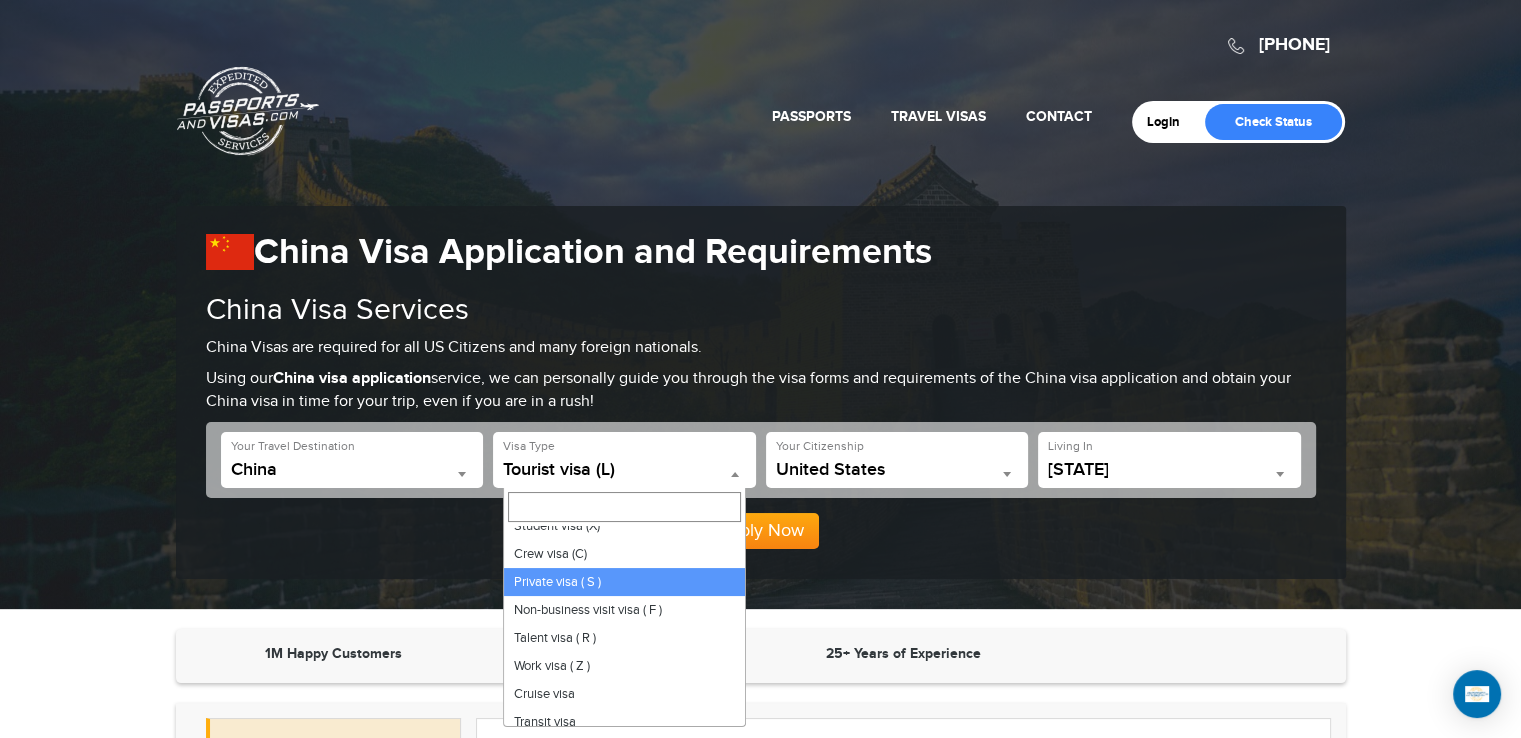 scroll, scrollTop: 192, scrollLeft: 0, axis: vertical 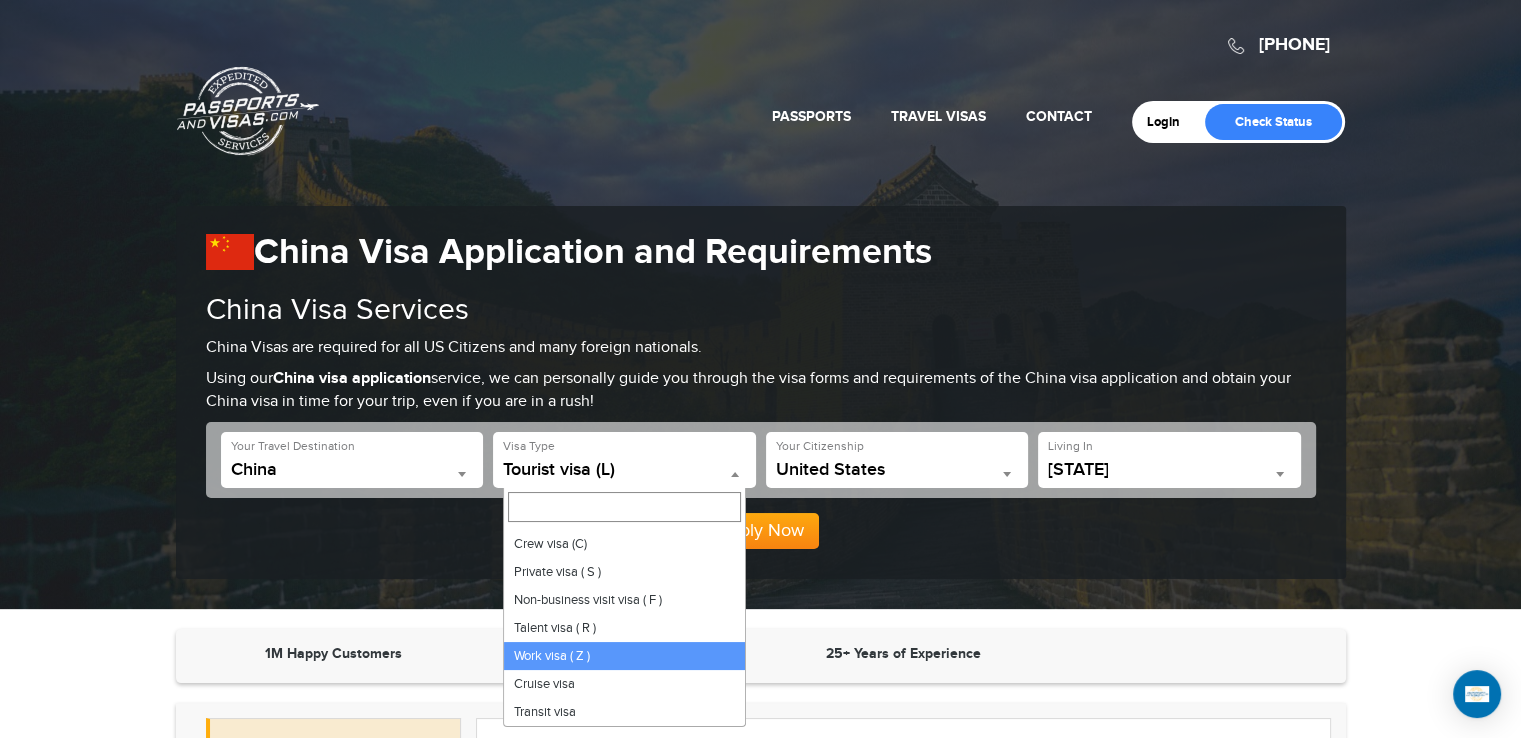 select on "*****" 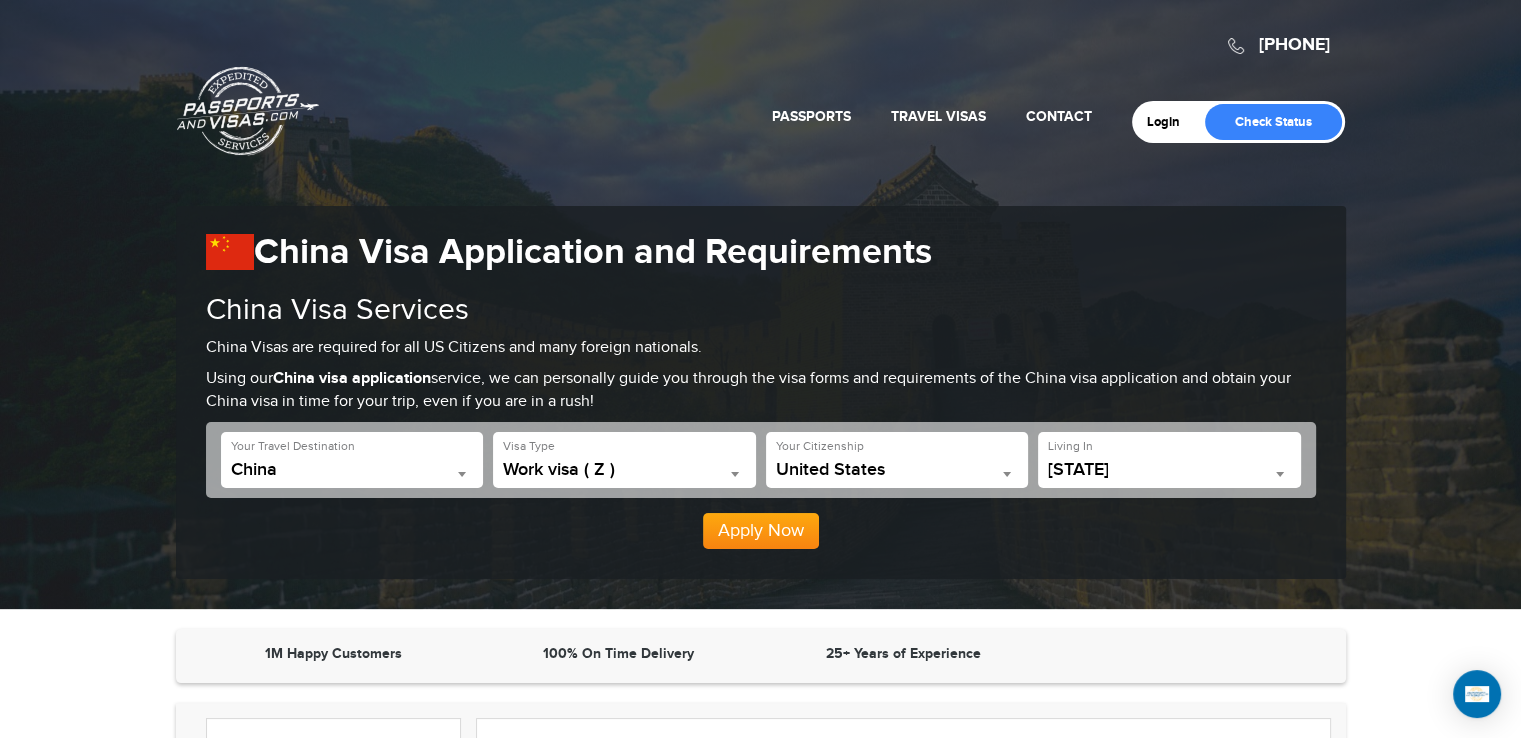 click on "California" at bounding box center (1169, 470) 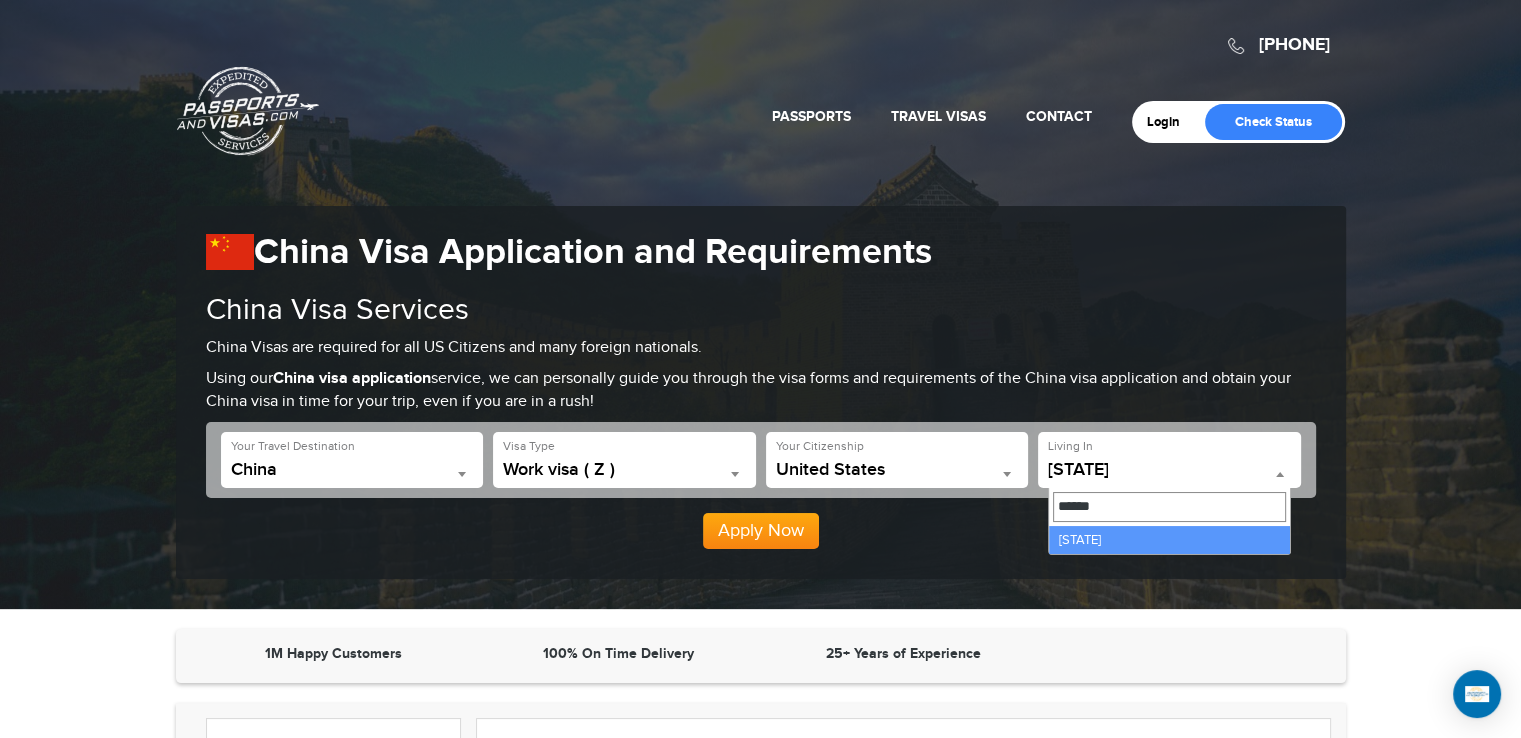 type on "******" 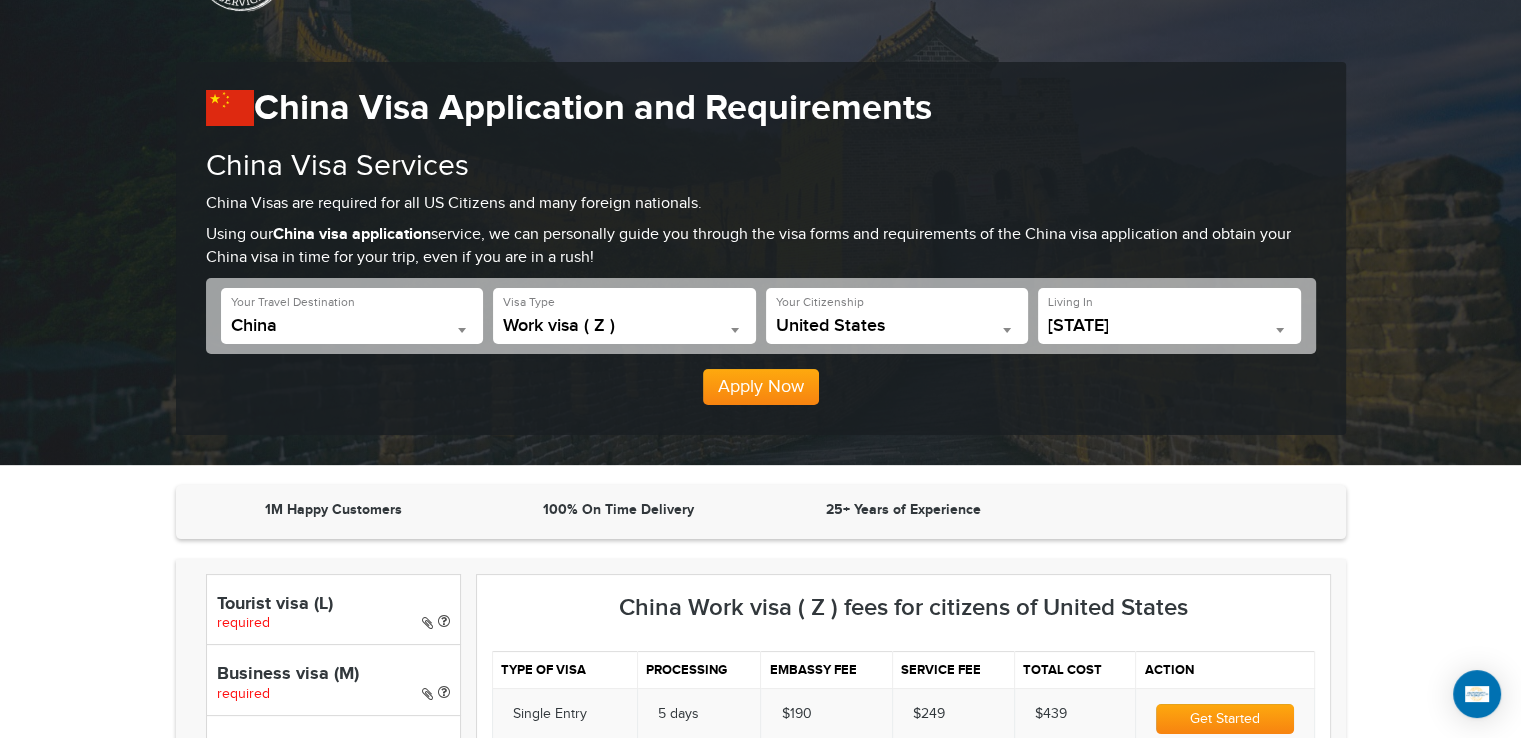 scroll, scrollTop: 180, scrollLeft: 0, axis: vertical 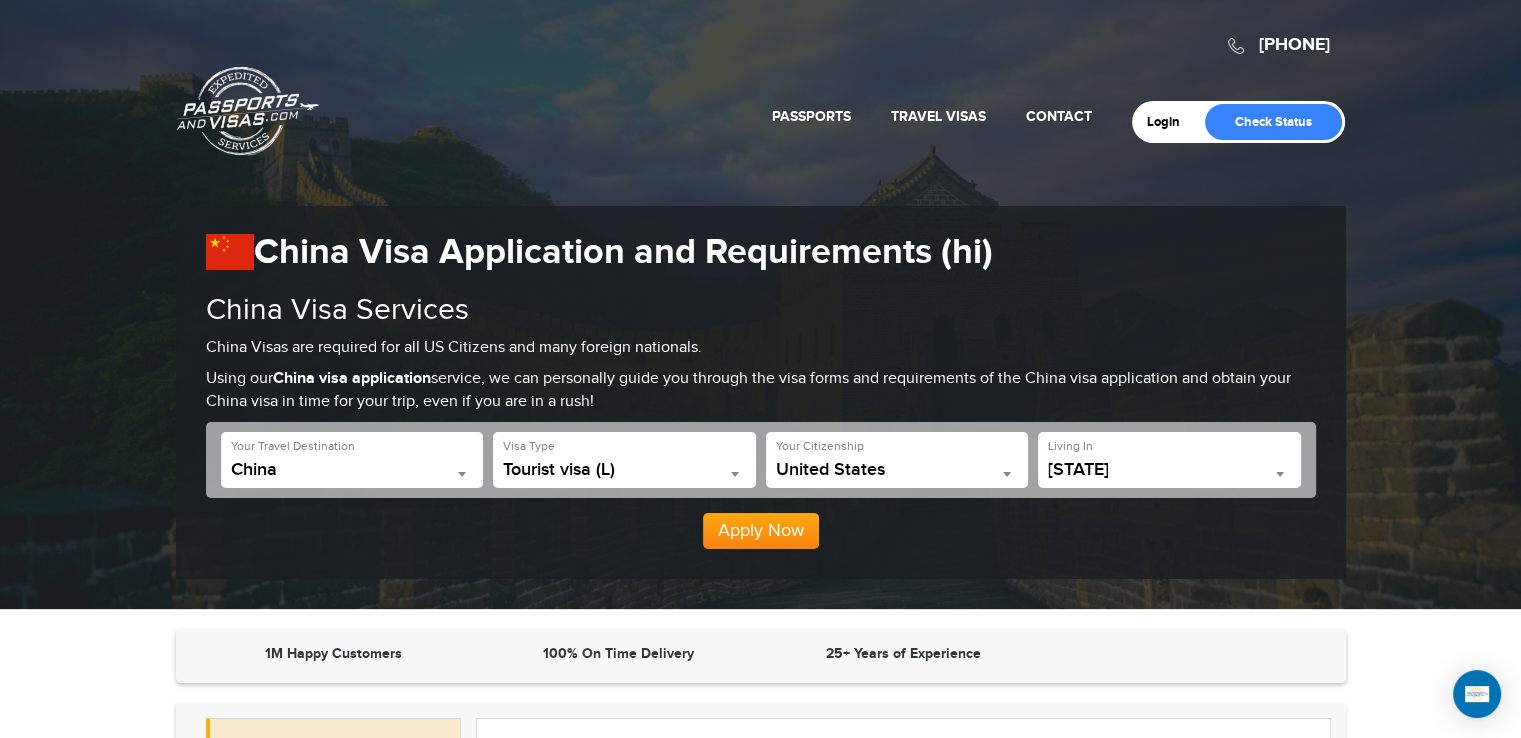 click on "Tourist visa (L)" at bounding box center (624, 470) 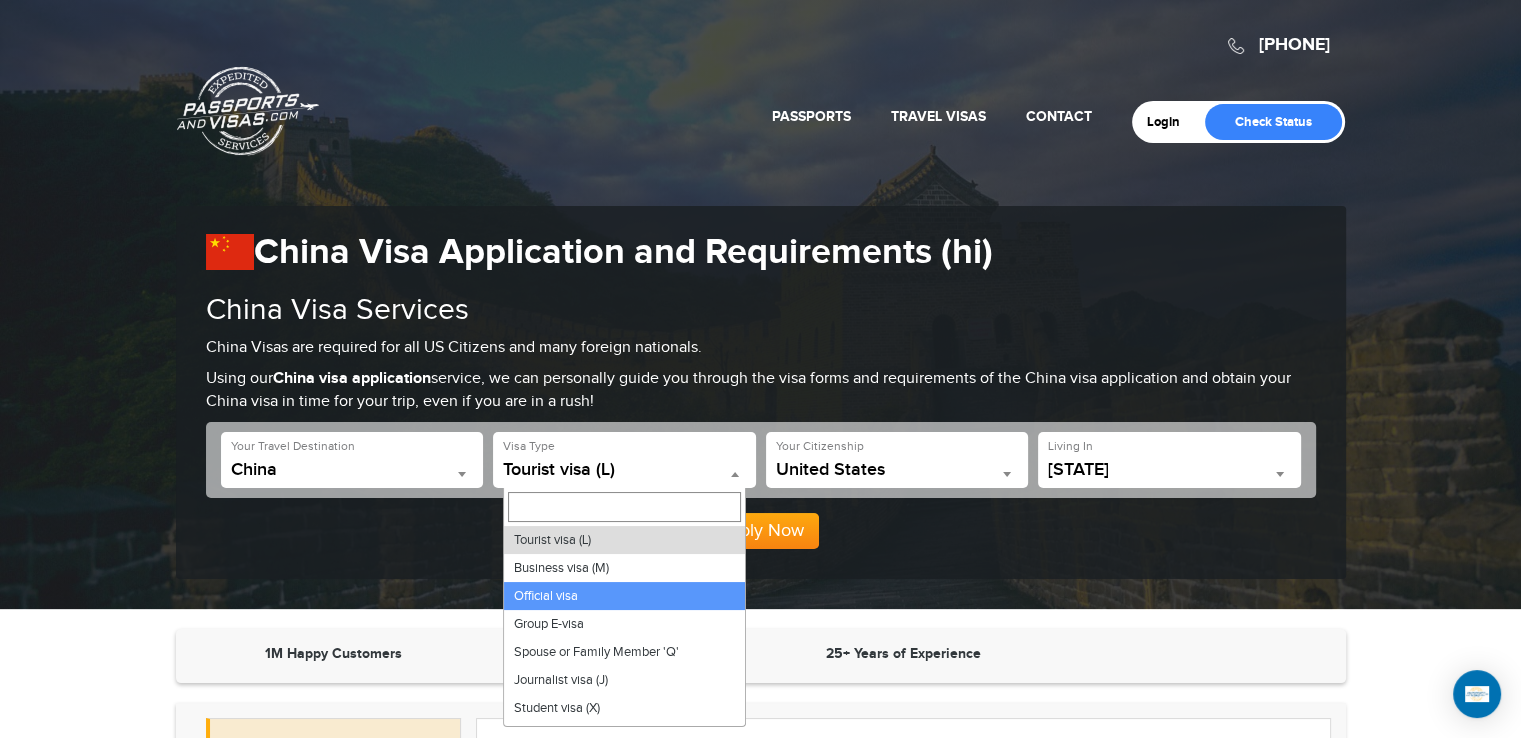 scroll, scrollTop: 192, scrollLeft: 0, axis: vertical 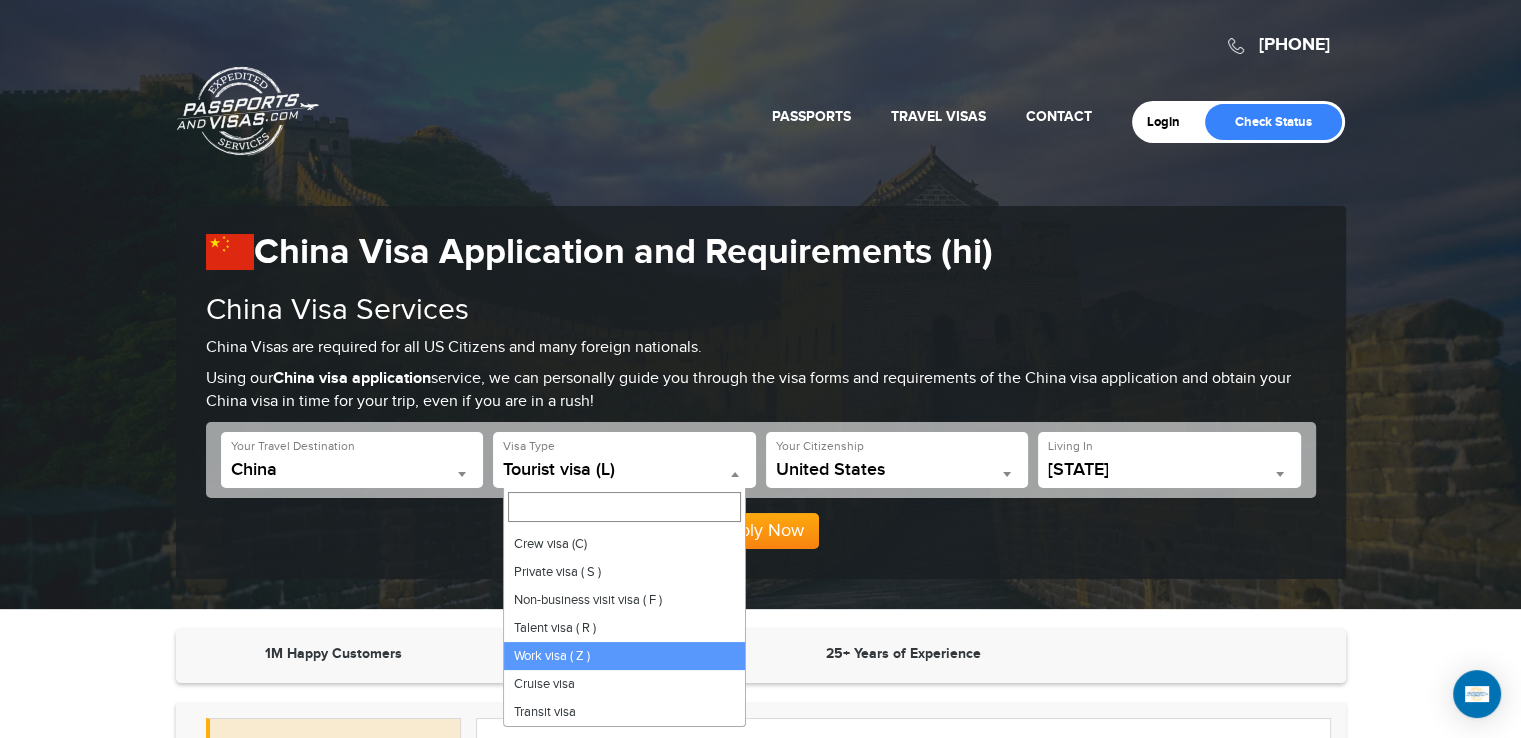 select on "*****" 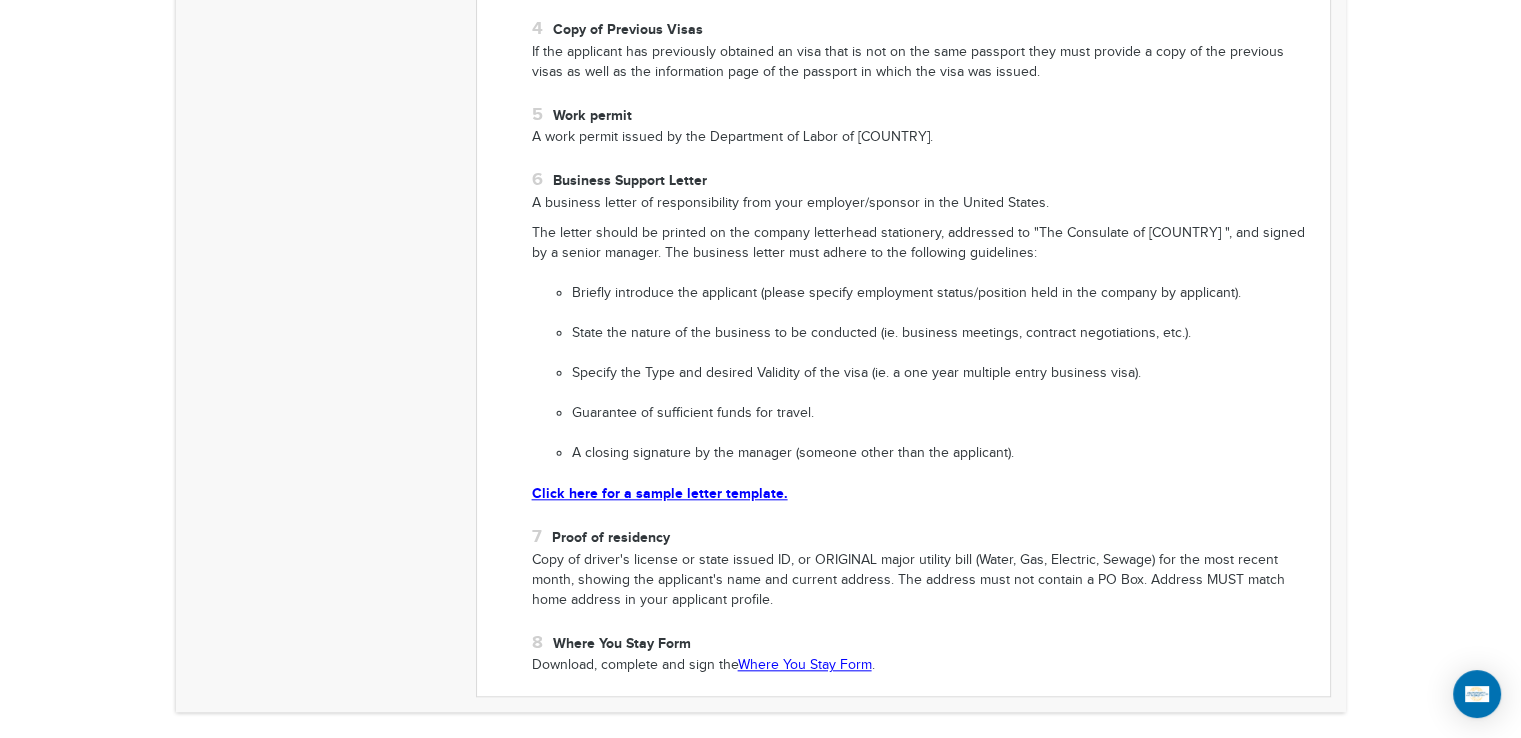 scroll, scrollTop: 1842, scrollLeft: 0, axis: vertical 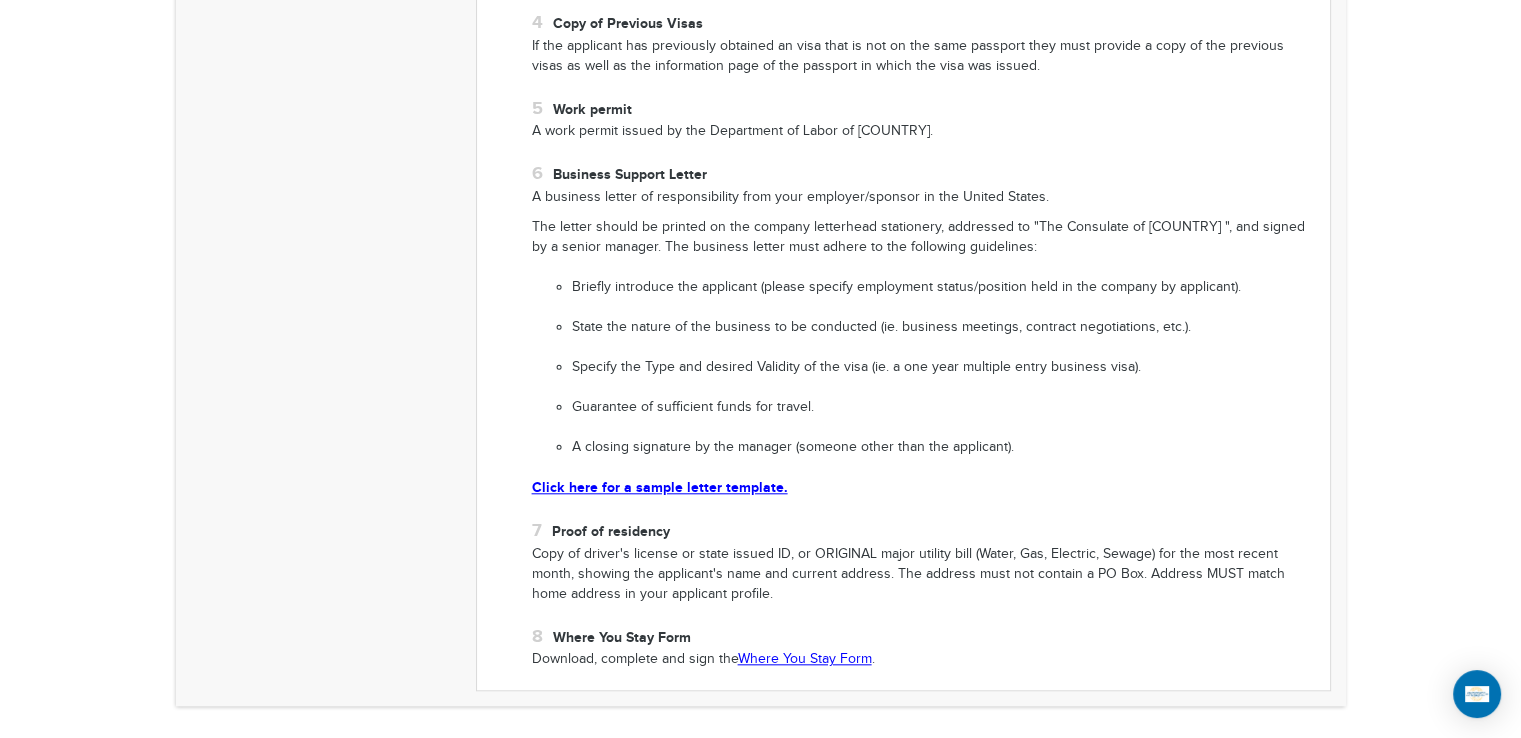 click on "Where You Stay Form" at bounding box center (805, 659) 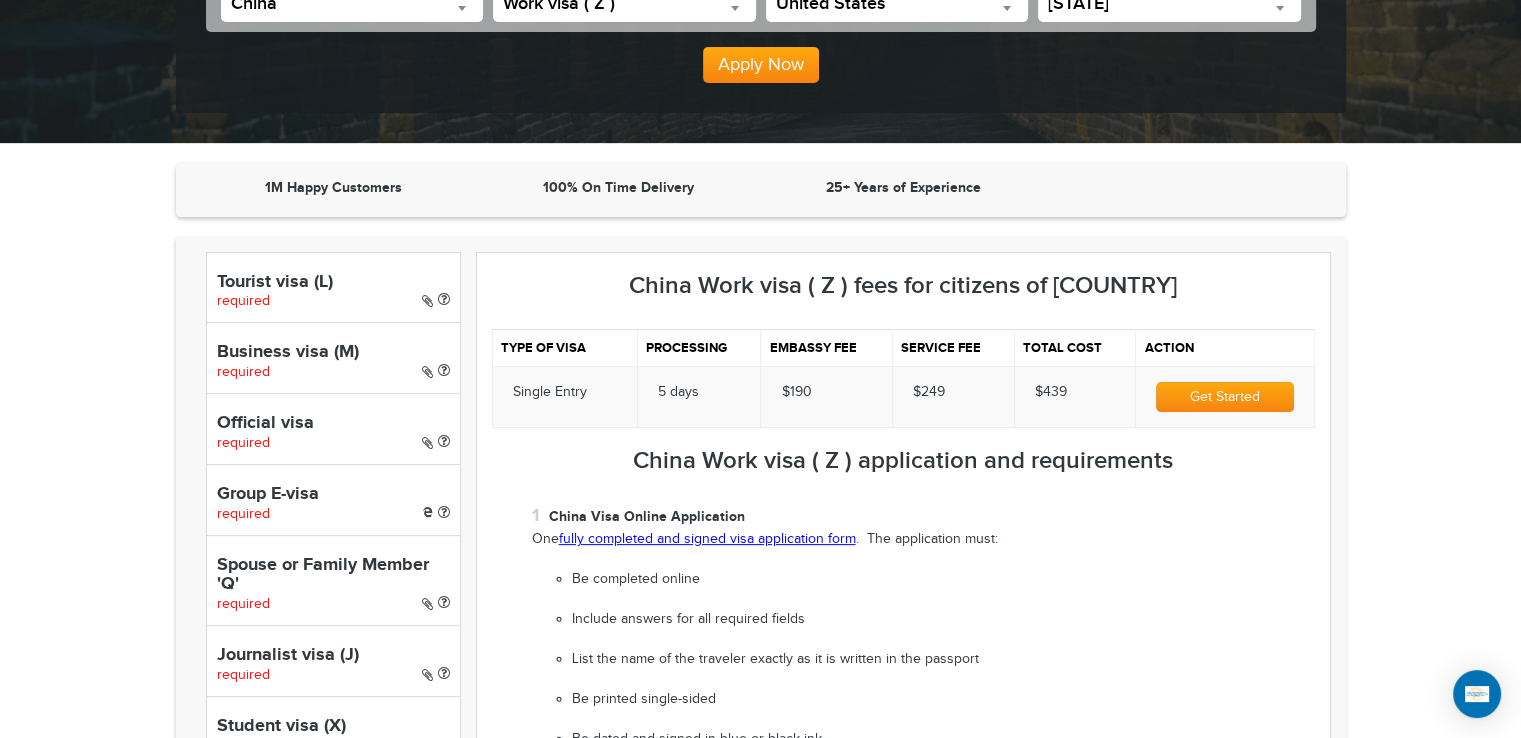 scroll, scrollTop: 464, scrollLeft: 0, axis: vertical 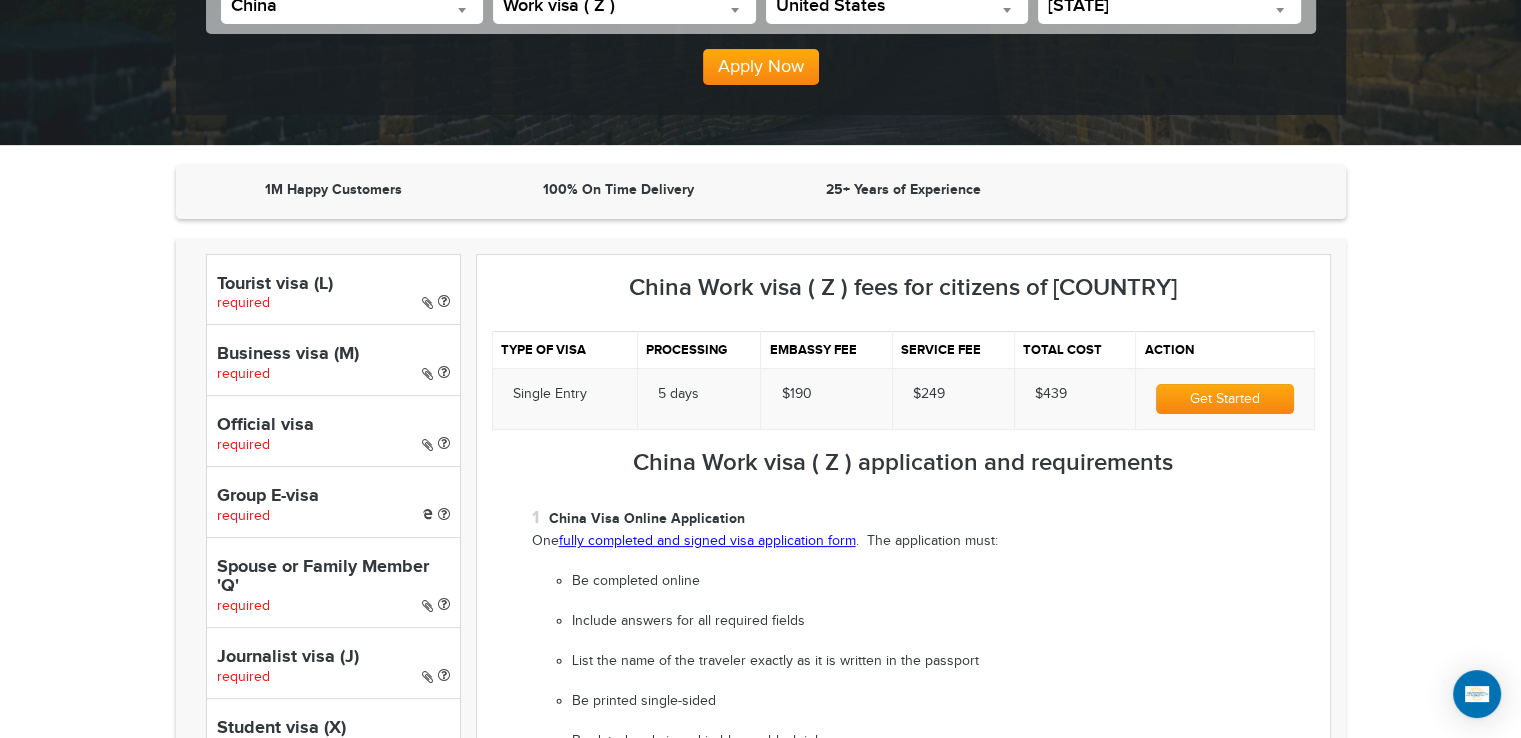 click on "Apply Now" at bounding box center [761, 67] 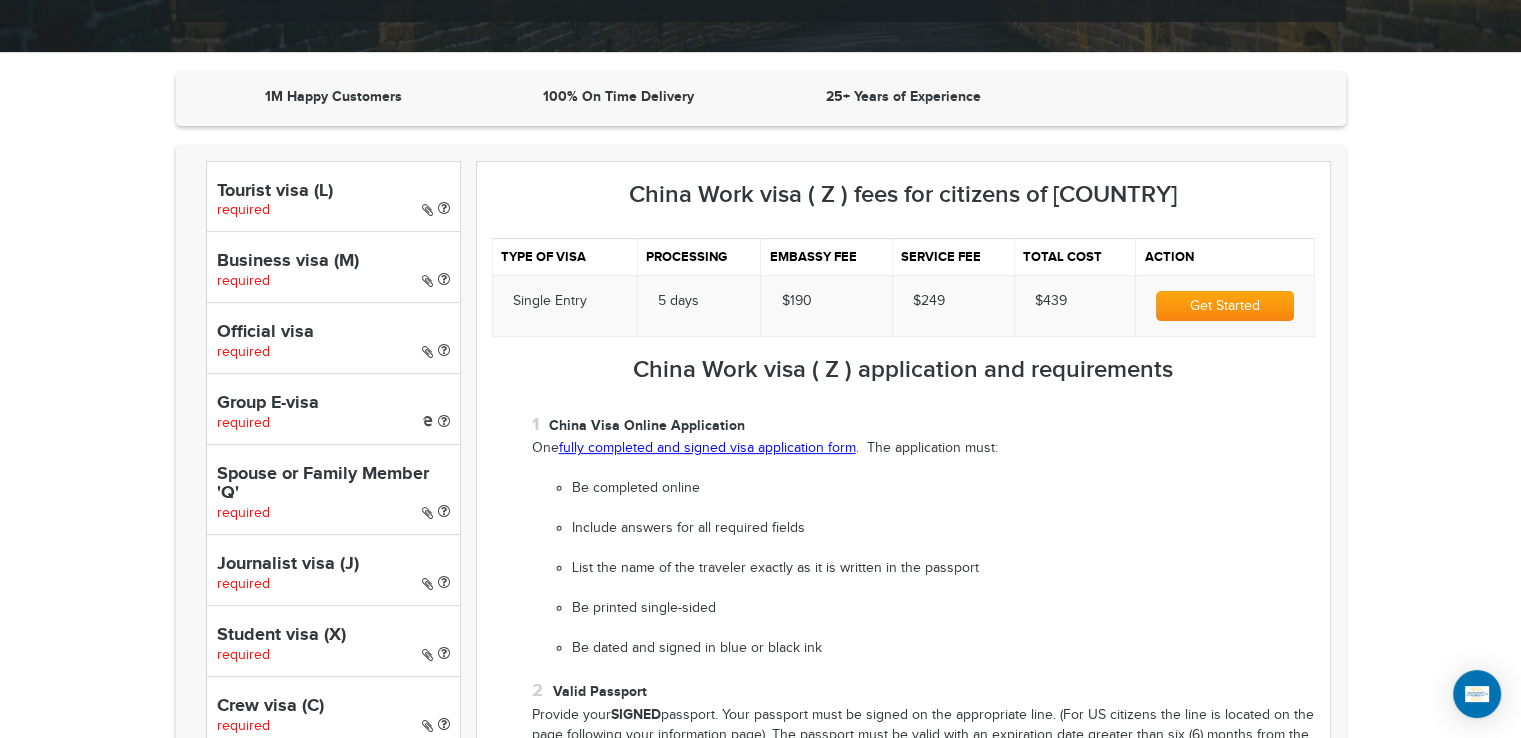 scroll, scrollTop: 554, scrollLeft: 0, axis: vertical 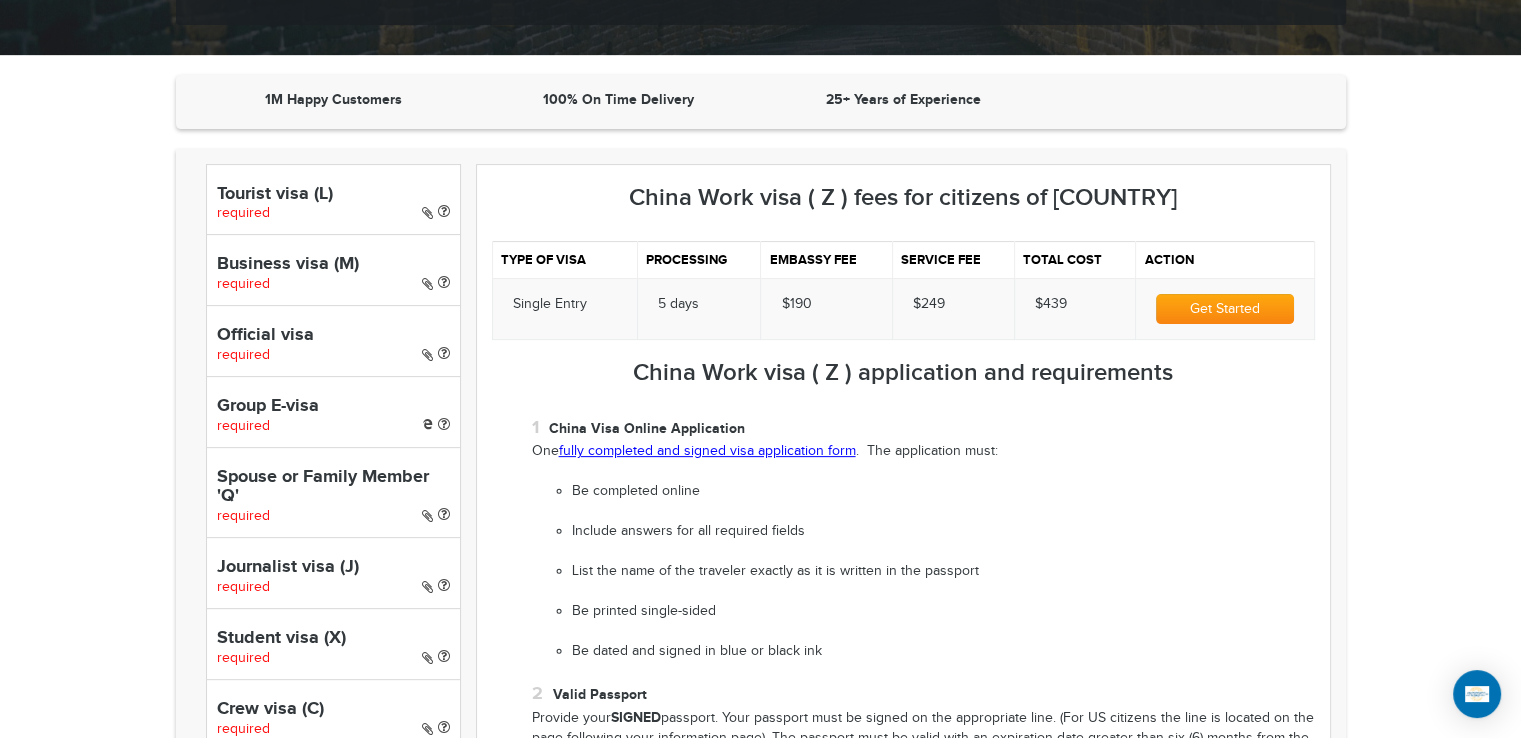 type 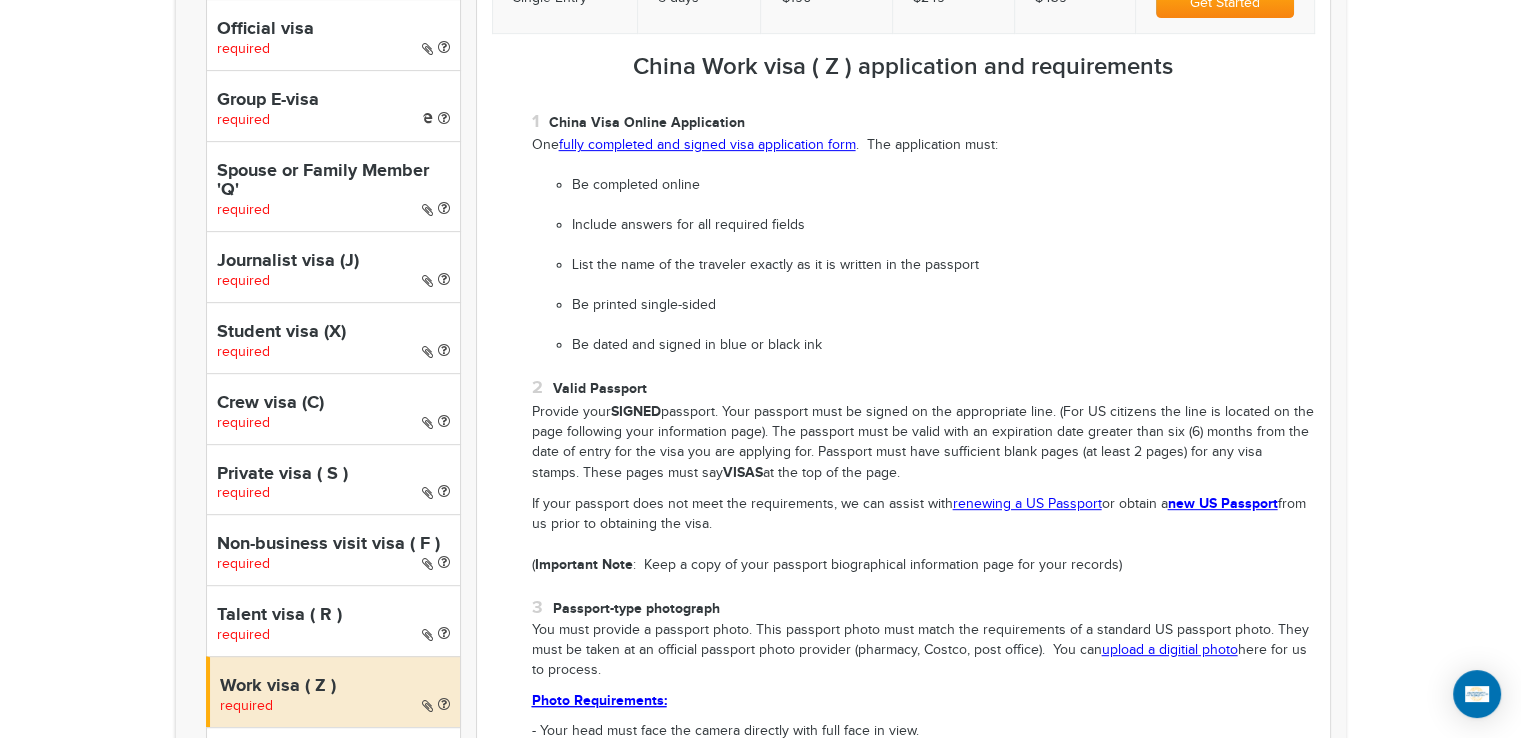 scroll, scrollTop: 838, scrollLeft: 0, axis: vertical 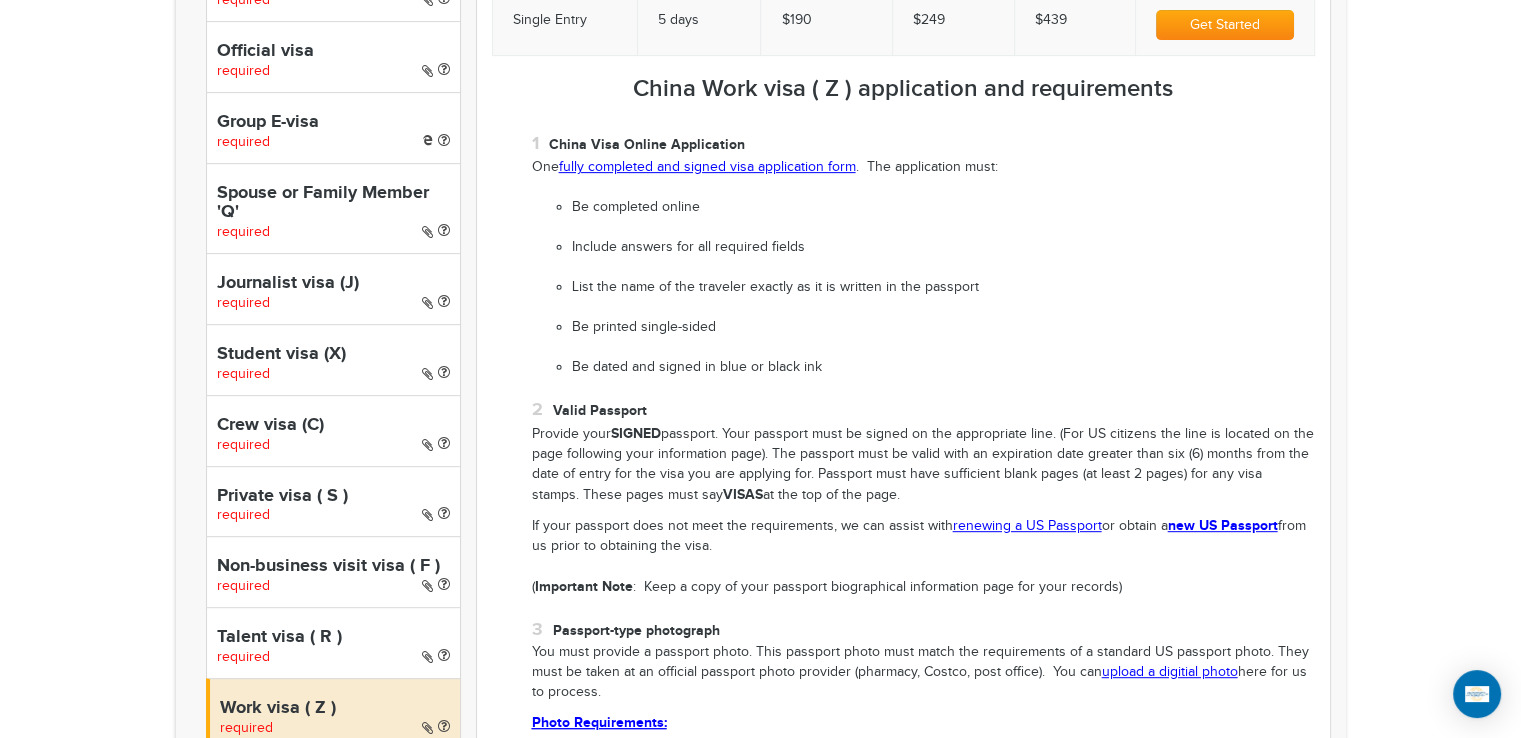 click on "List the name of the traveler exactly as it is written in the passport" at bounding box center (943, 288) 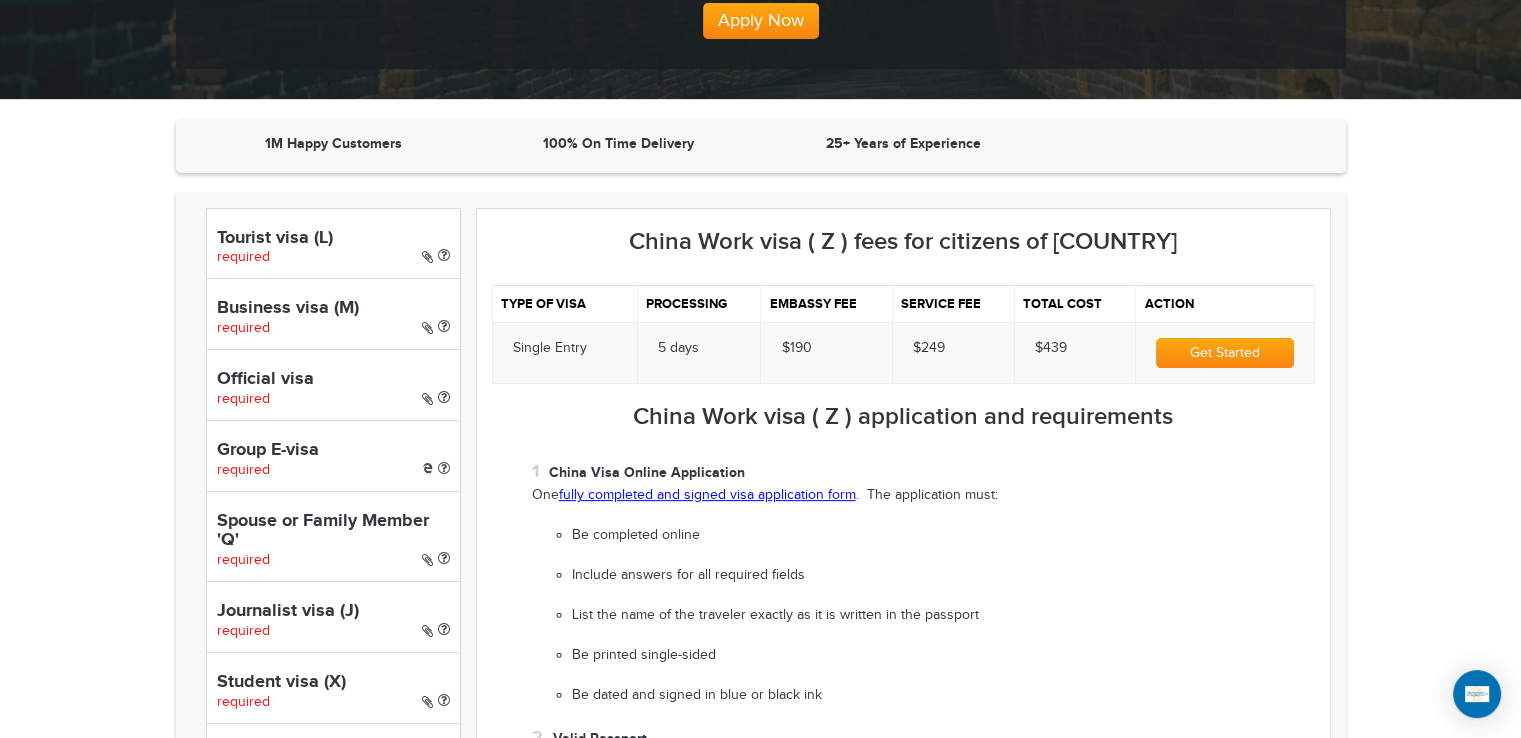 scroll, scrollTop: 508, scrollLeft: 0, axis: vertical 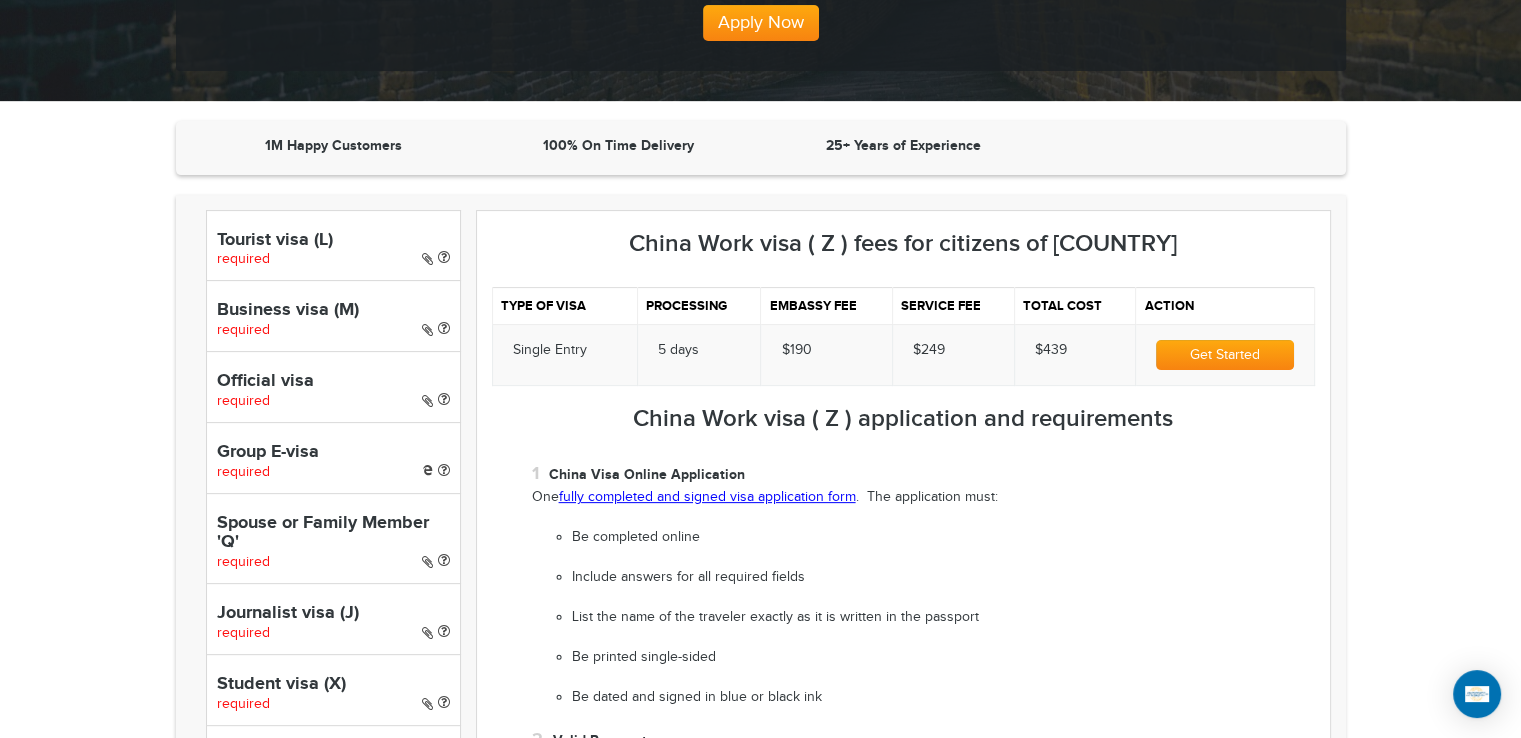 click on "Get Started" at bounding box center (1224, 355) 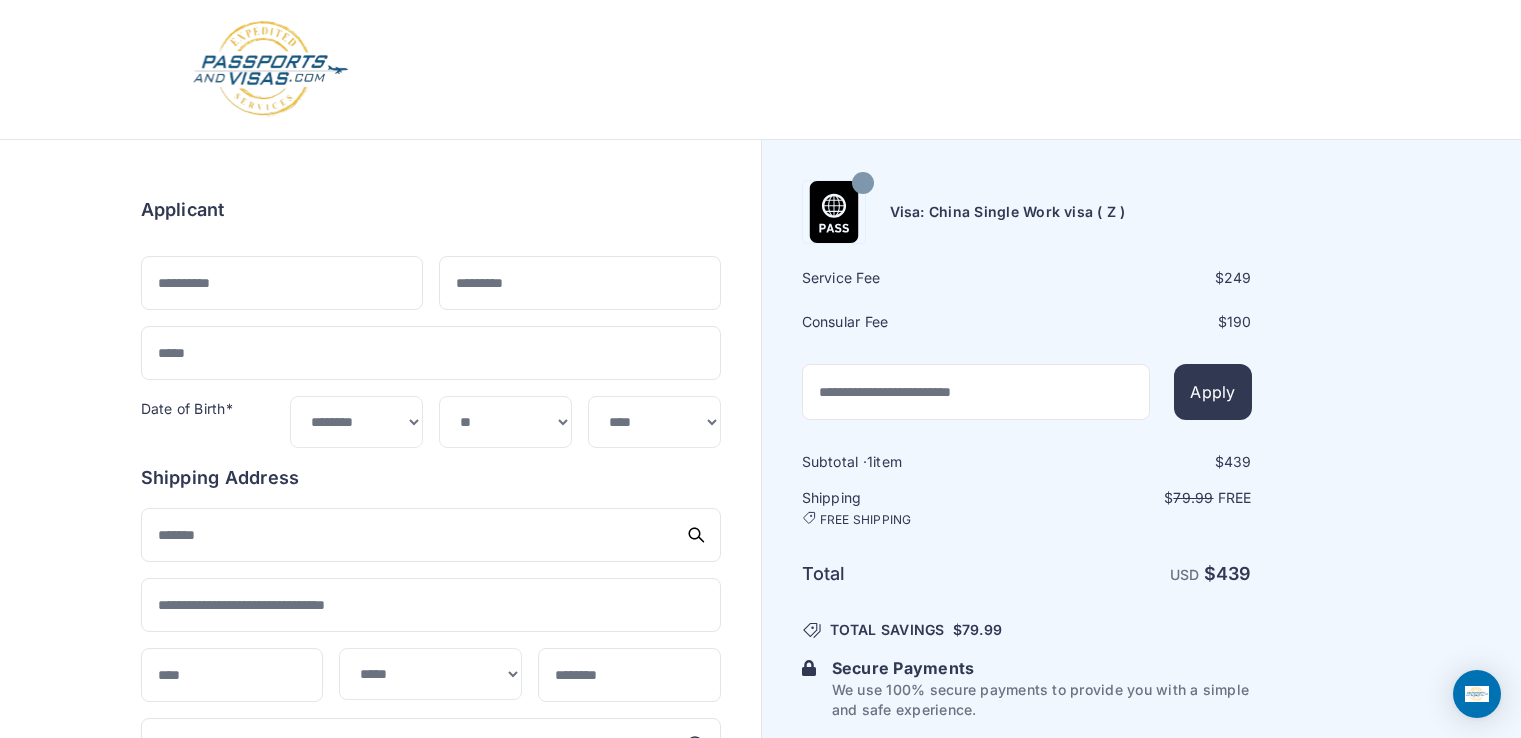 scroll, scrollTop: 0, scrollLeft: 0, axis: both 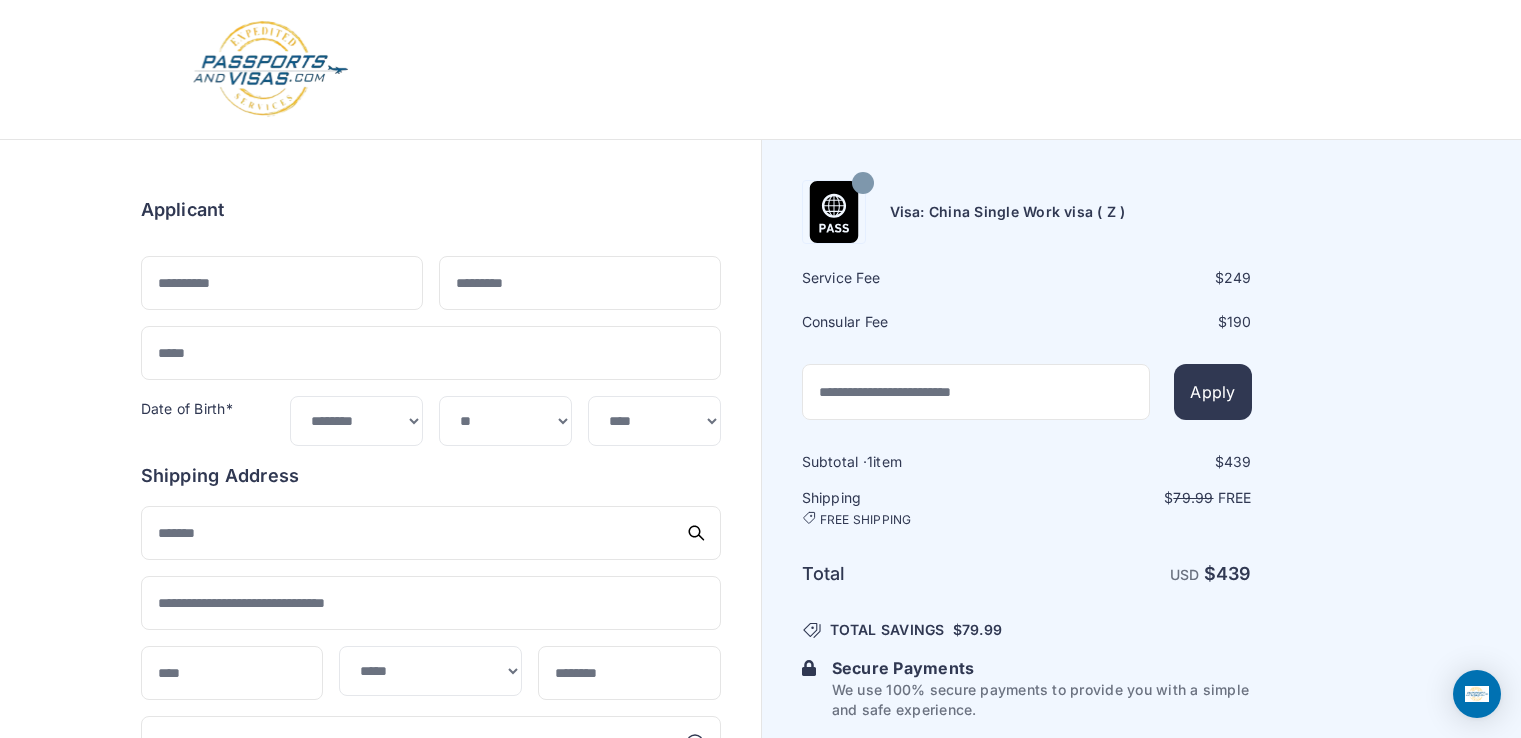 select on "**" 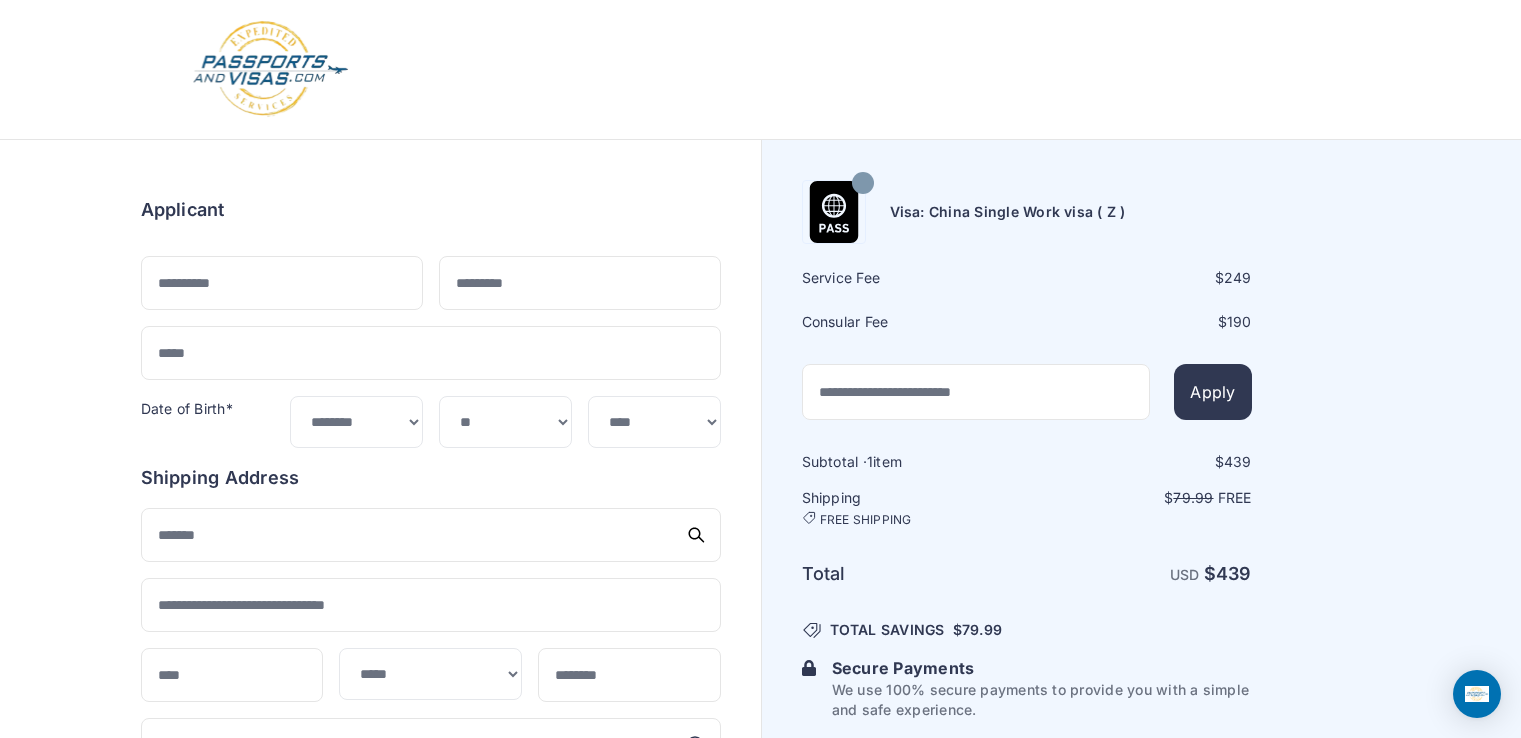 scroll, scrollTop: 0, scrollLeft: 0, axis: both 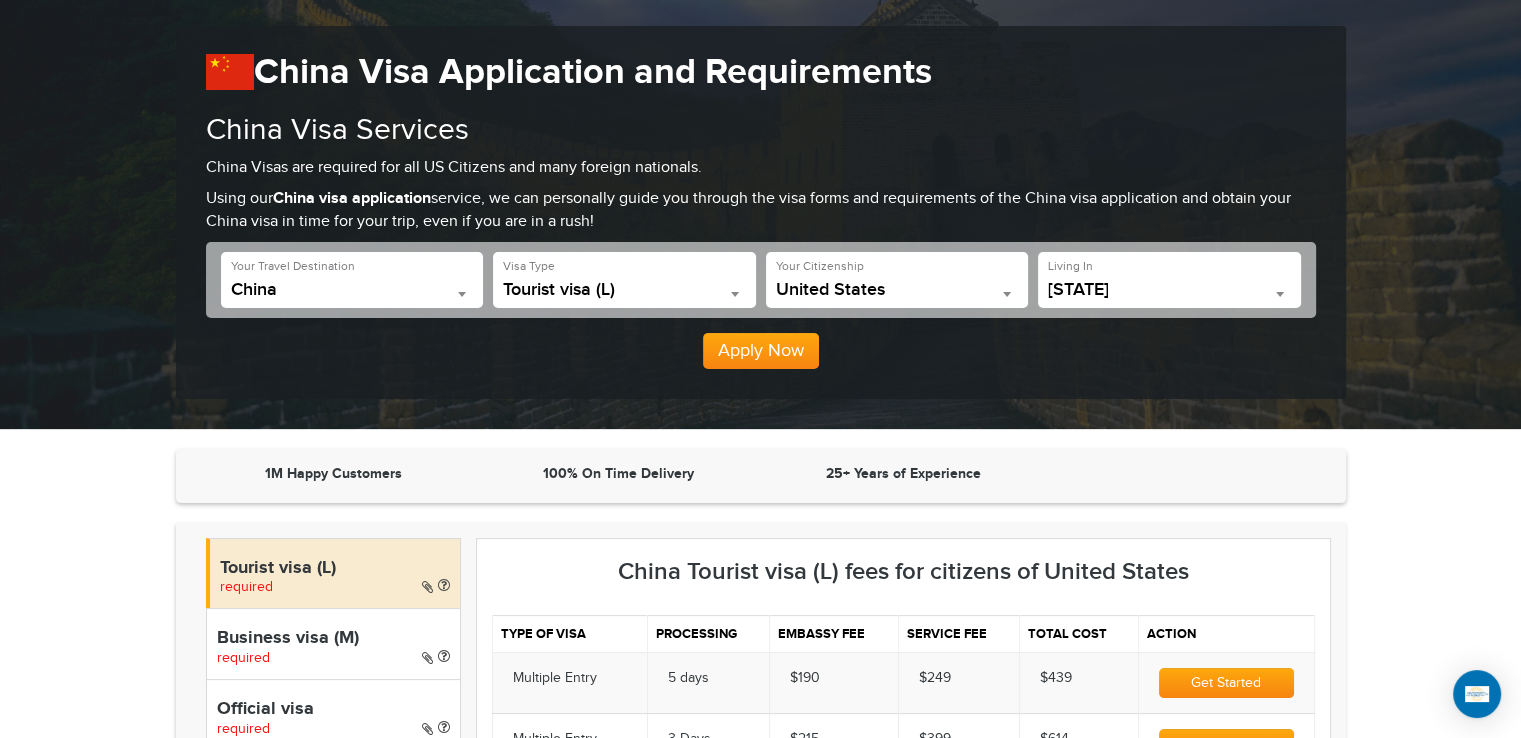 click on "California" at bounding box center [1169, 290] 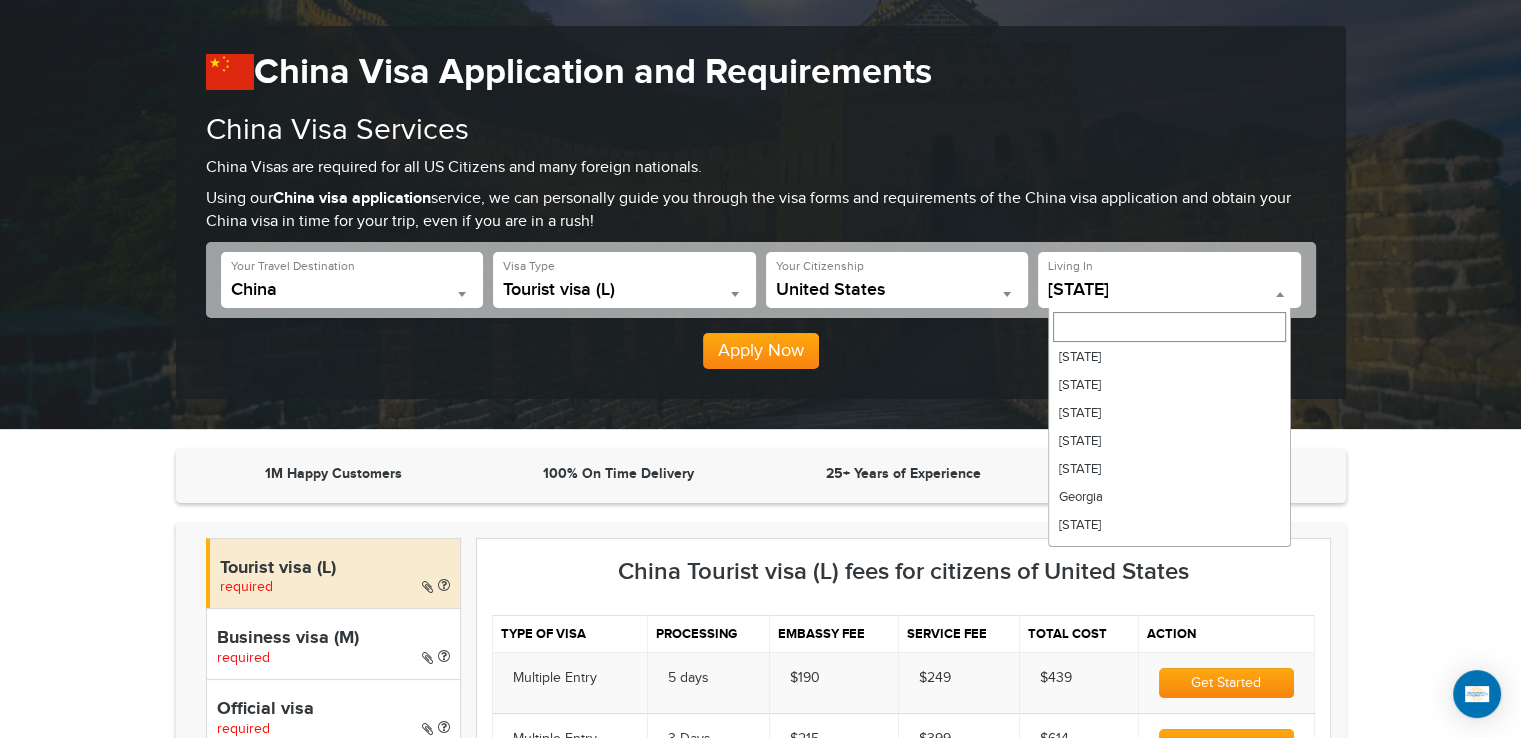 scroll, scrollTop: 144, scrollLeft: 0, axis: vertical 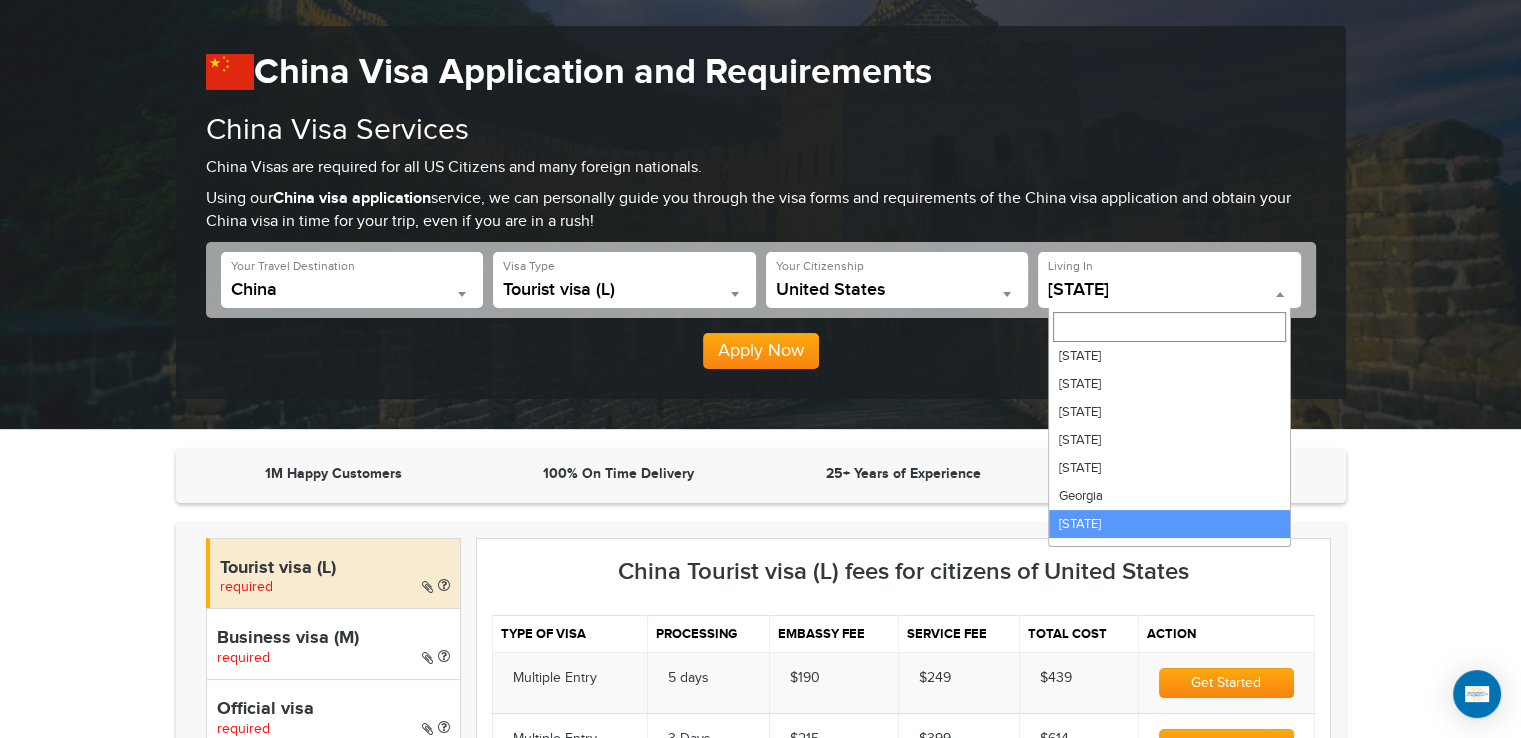 select on "**" 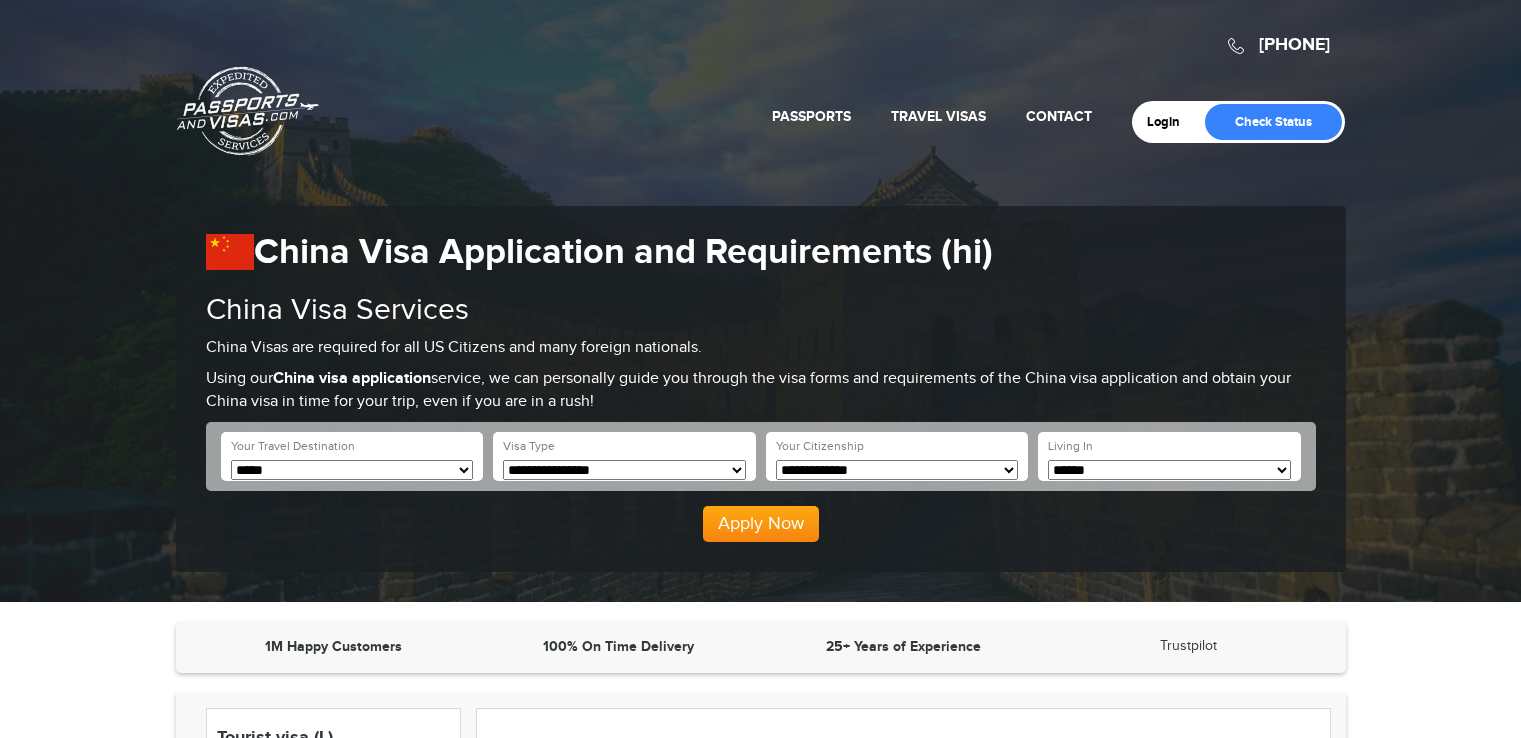 scroll, scrollTop: 0, scrollLeft: 0, axis: both 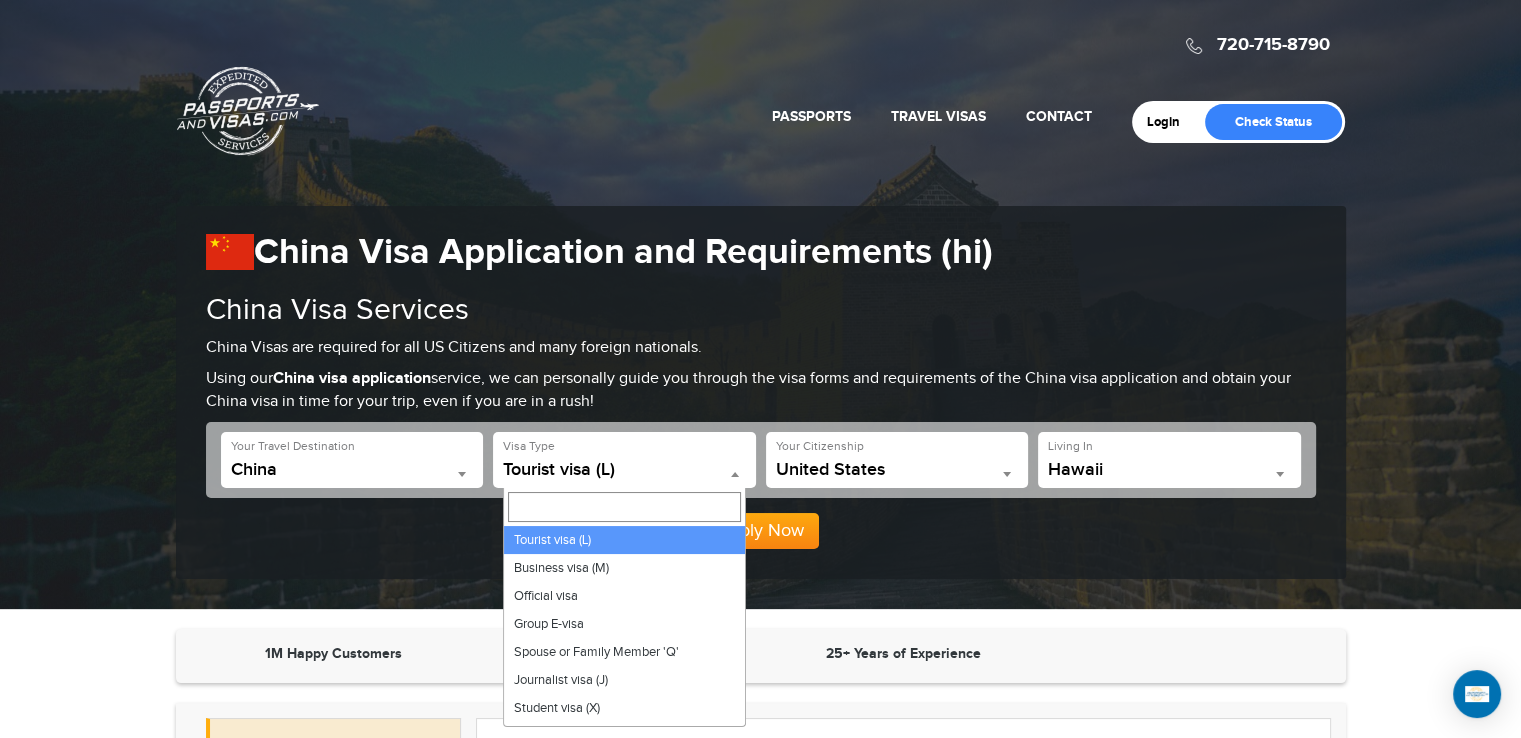 click on "Tourist visa (L)" at bounding box center (624, 470) 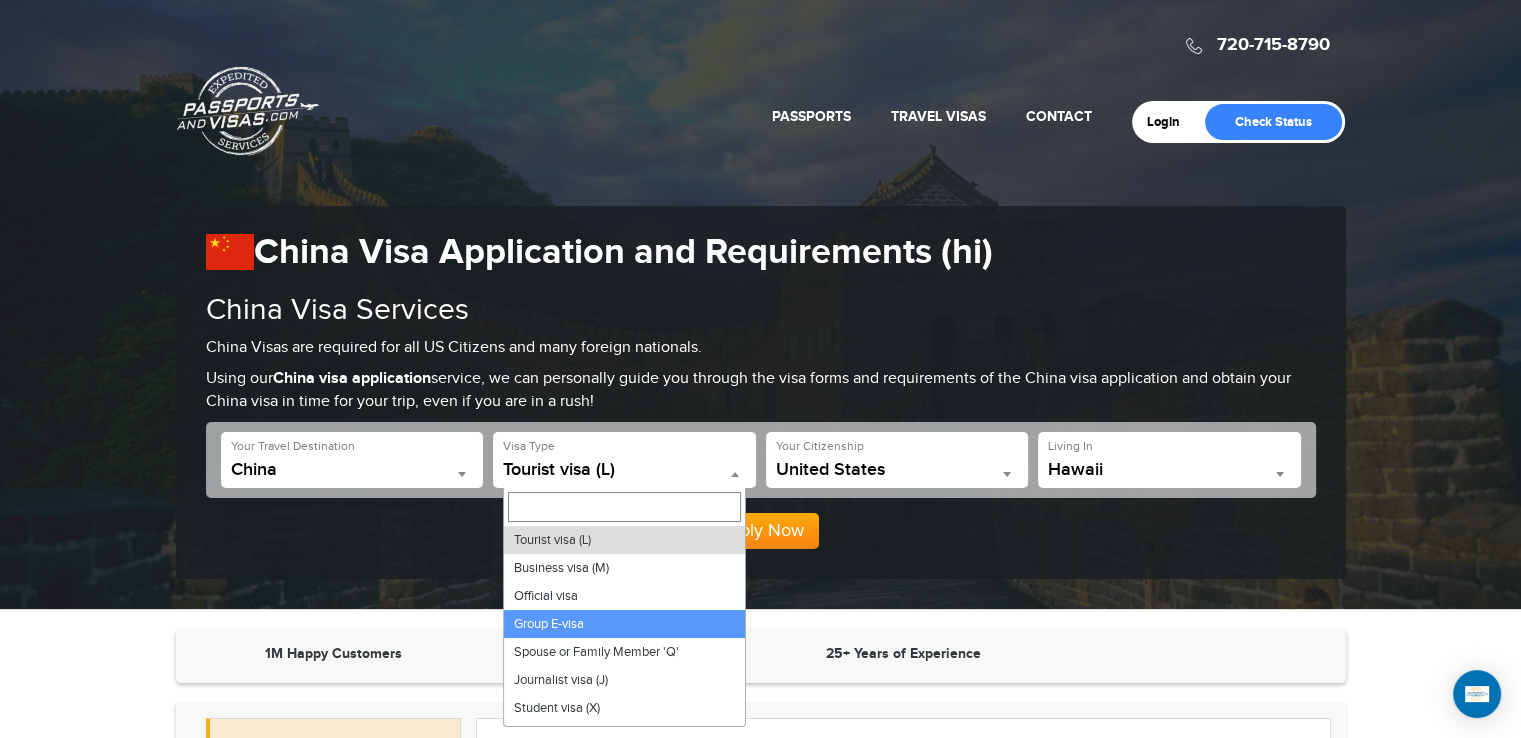 scroll, scrollTop: 192, scrollLeft: 0, axis: vertical 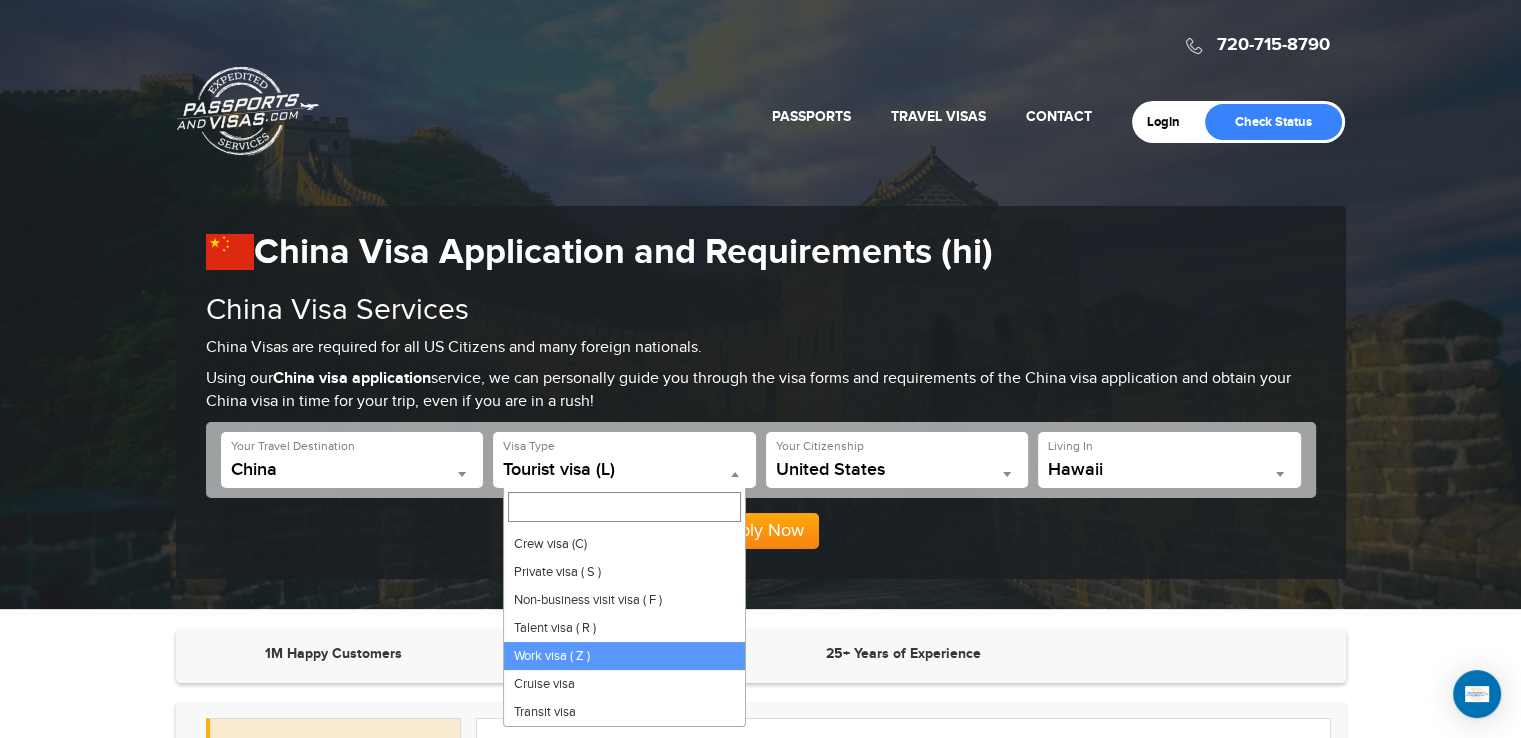 select on "*****" 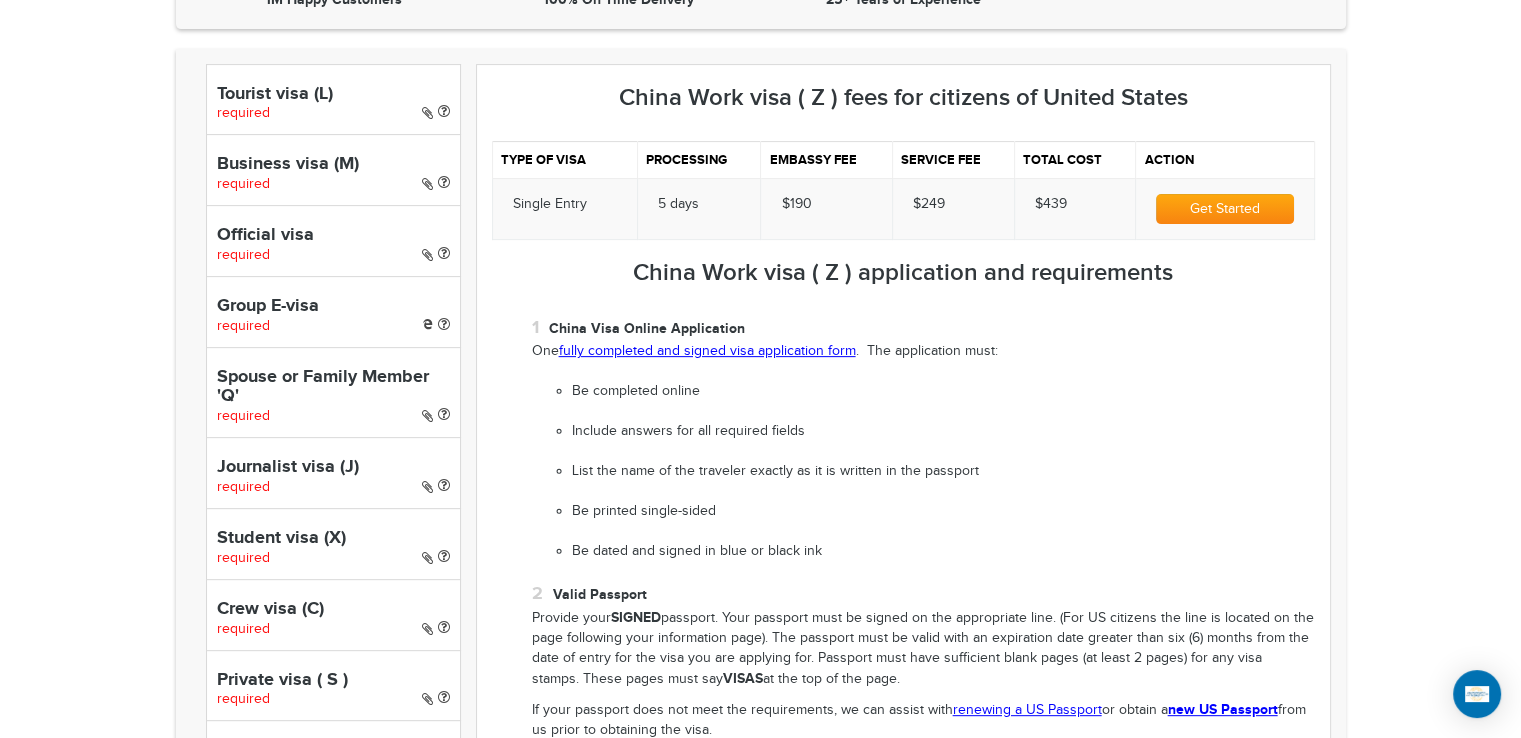scroll, scrollTop: 652, scrollLeft: 0, axis: vertical 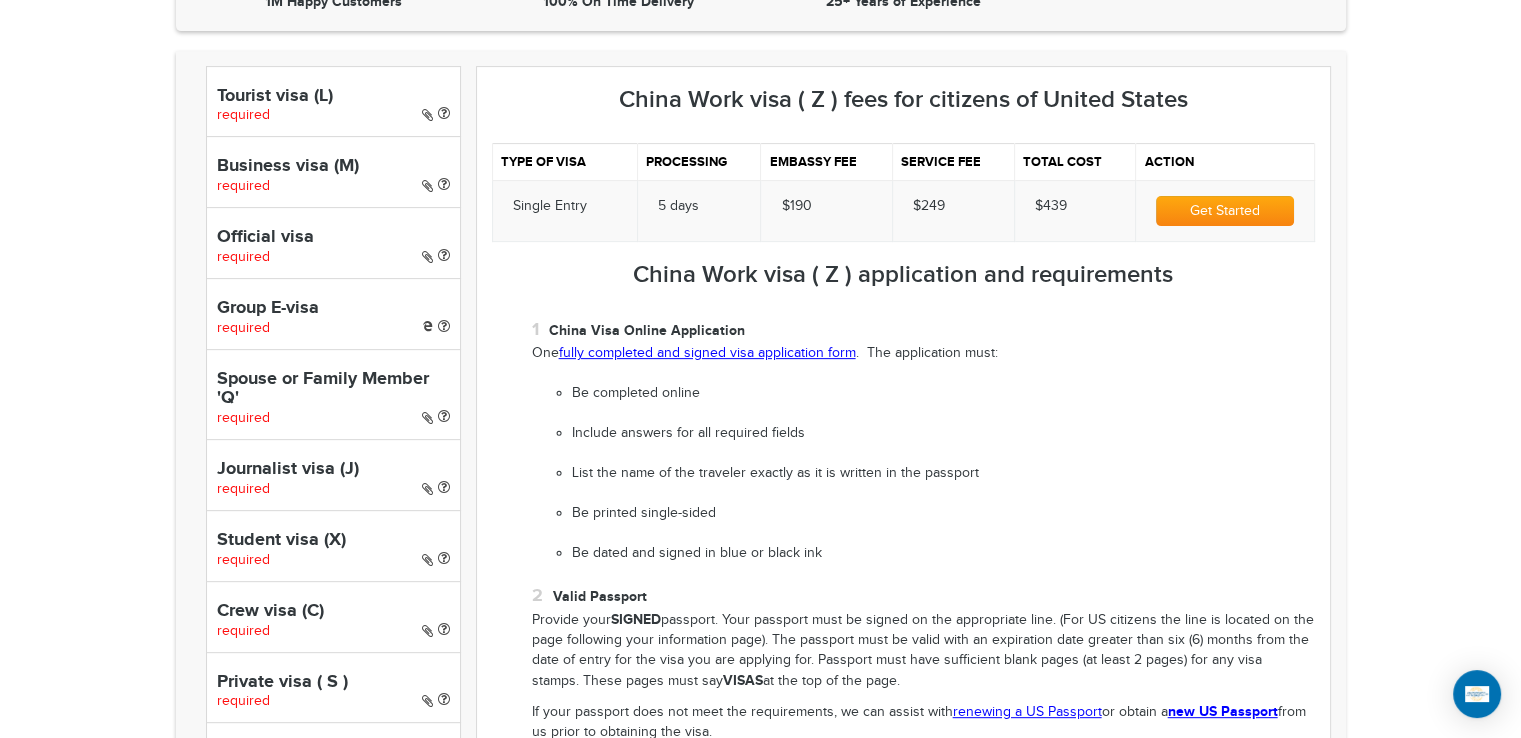 click on "fully completed and signed visa application form" at bounding box center [707, 353] 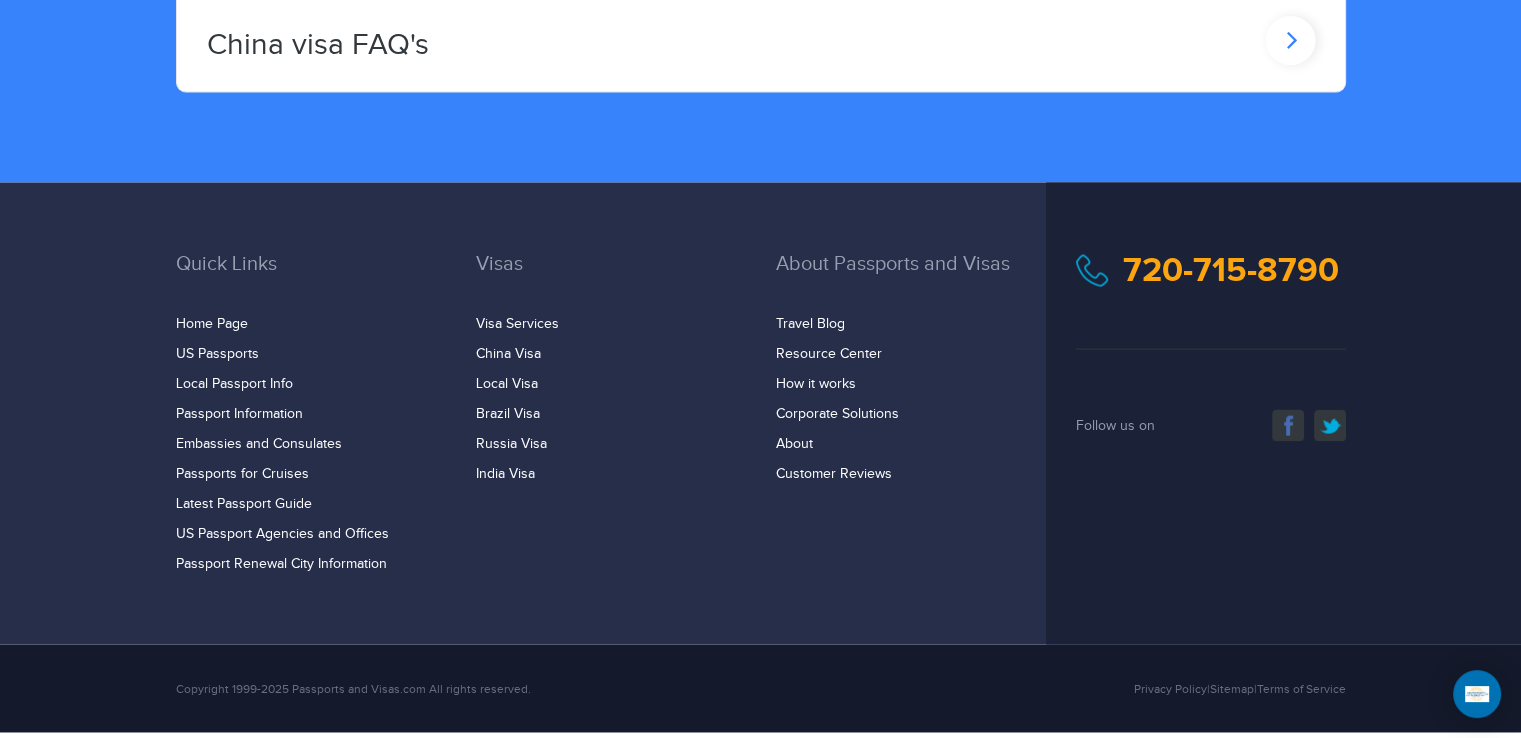 scroll, scrollTop: 4082, scrollLeft: 0, axis: vertical 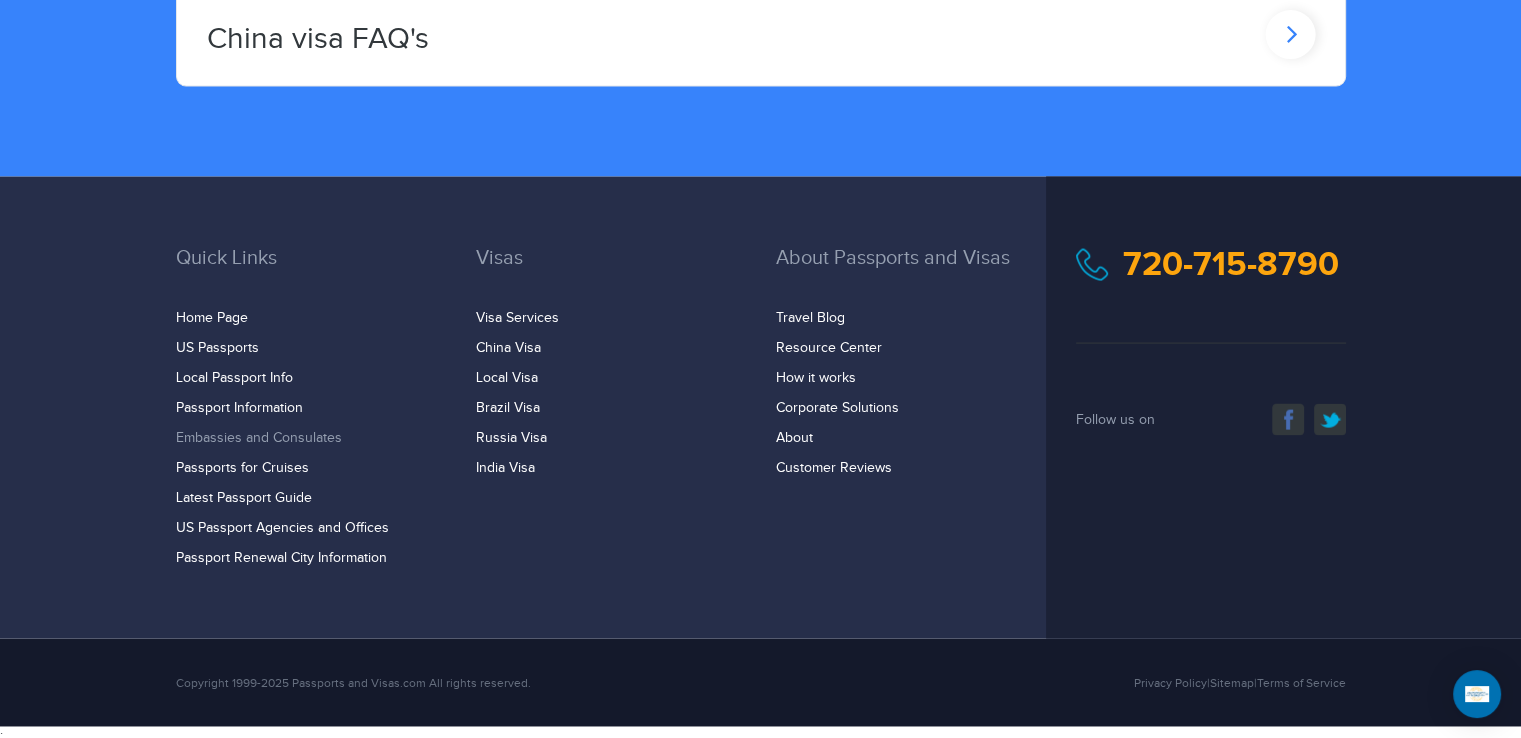 click on "Embassies and Consulates" at bounding box center (259, 438) 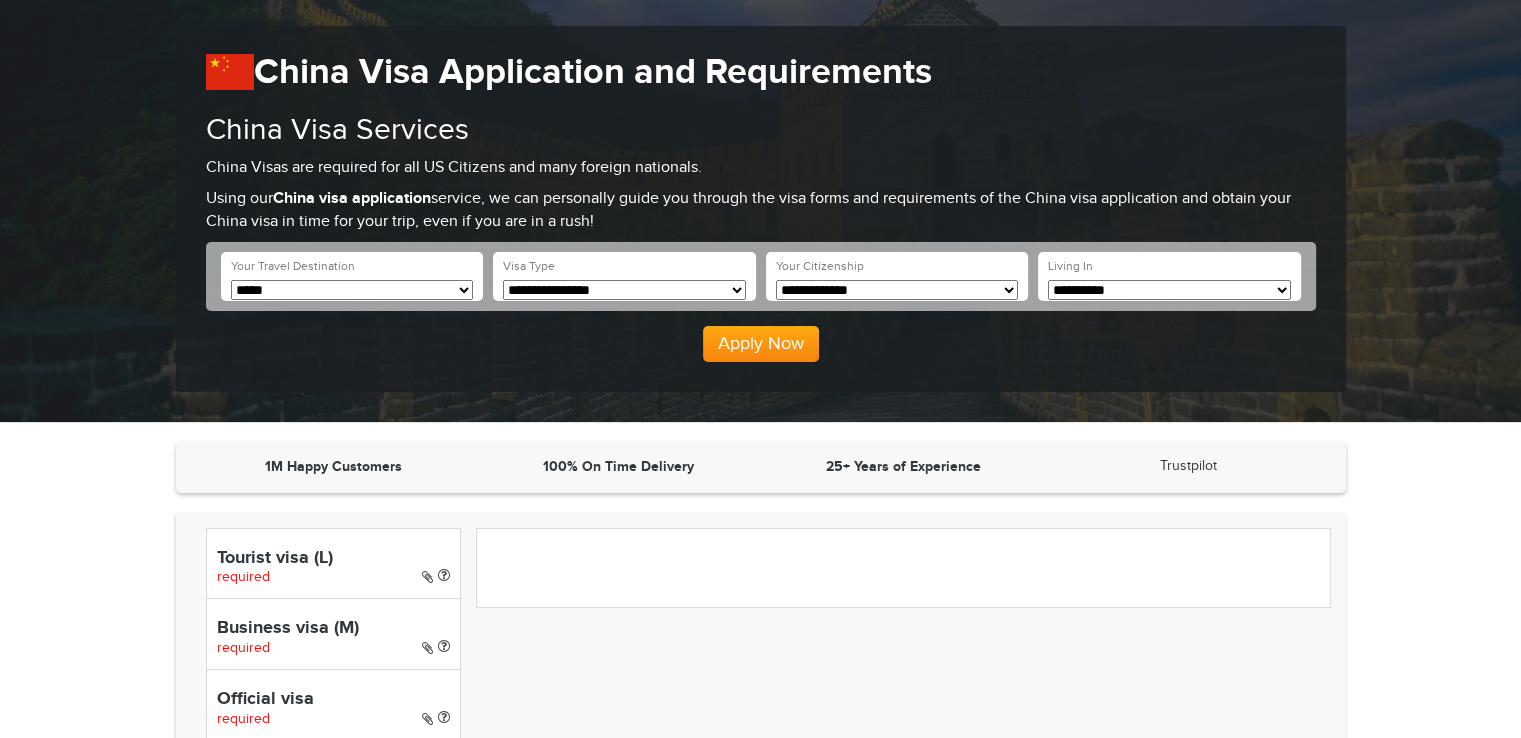 scroll, scrollTop: 180, scrollLeft: 0, axis: vertical 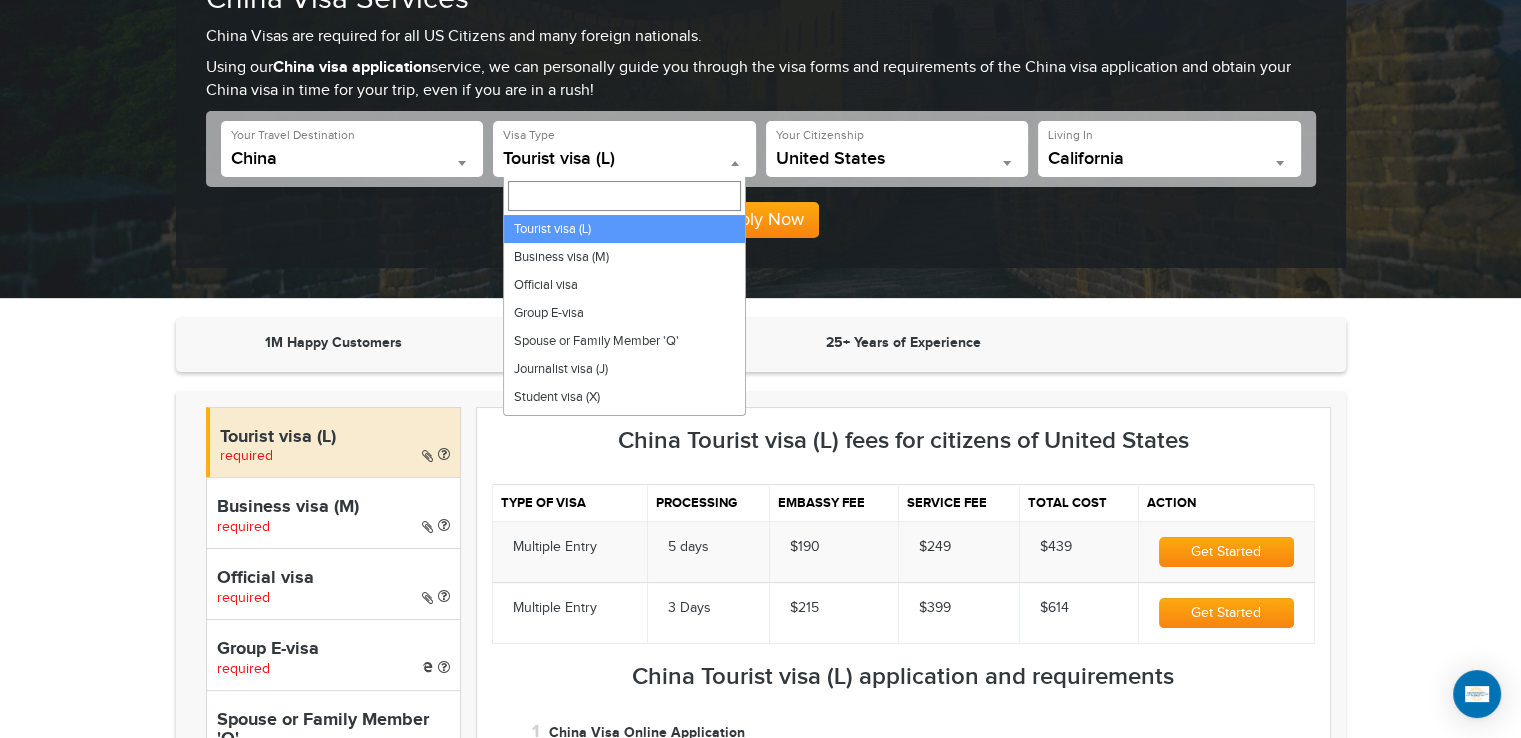 click on "Tourist visa (L)" at bounding box center (624, 159) 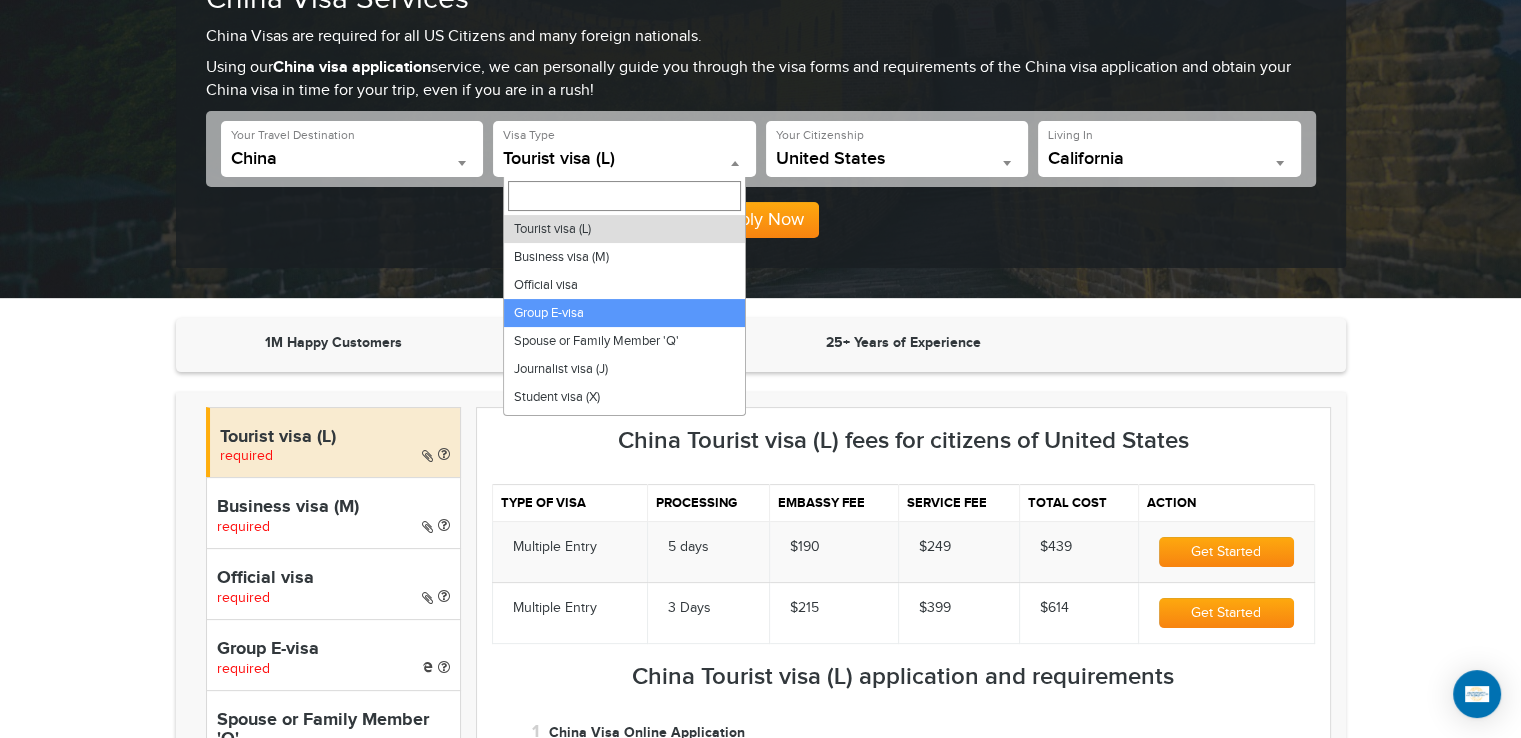 scroll, scrollTop: 192, scrollLeft: 0, axis: vertical 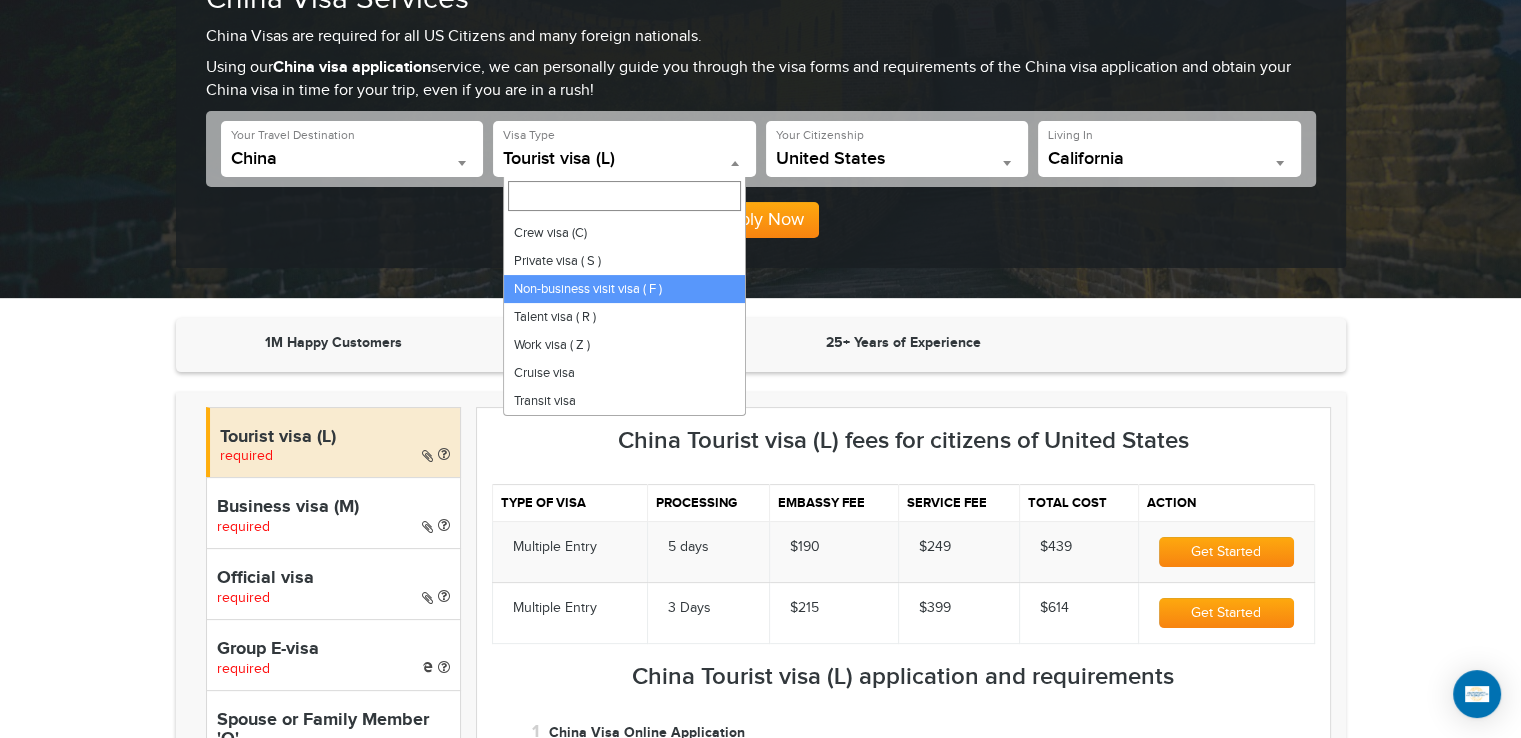 click on "**********" at bounding box center [1169, 149] 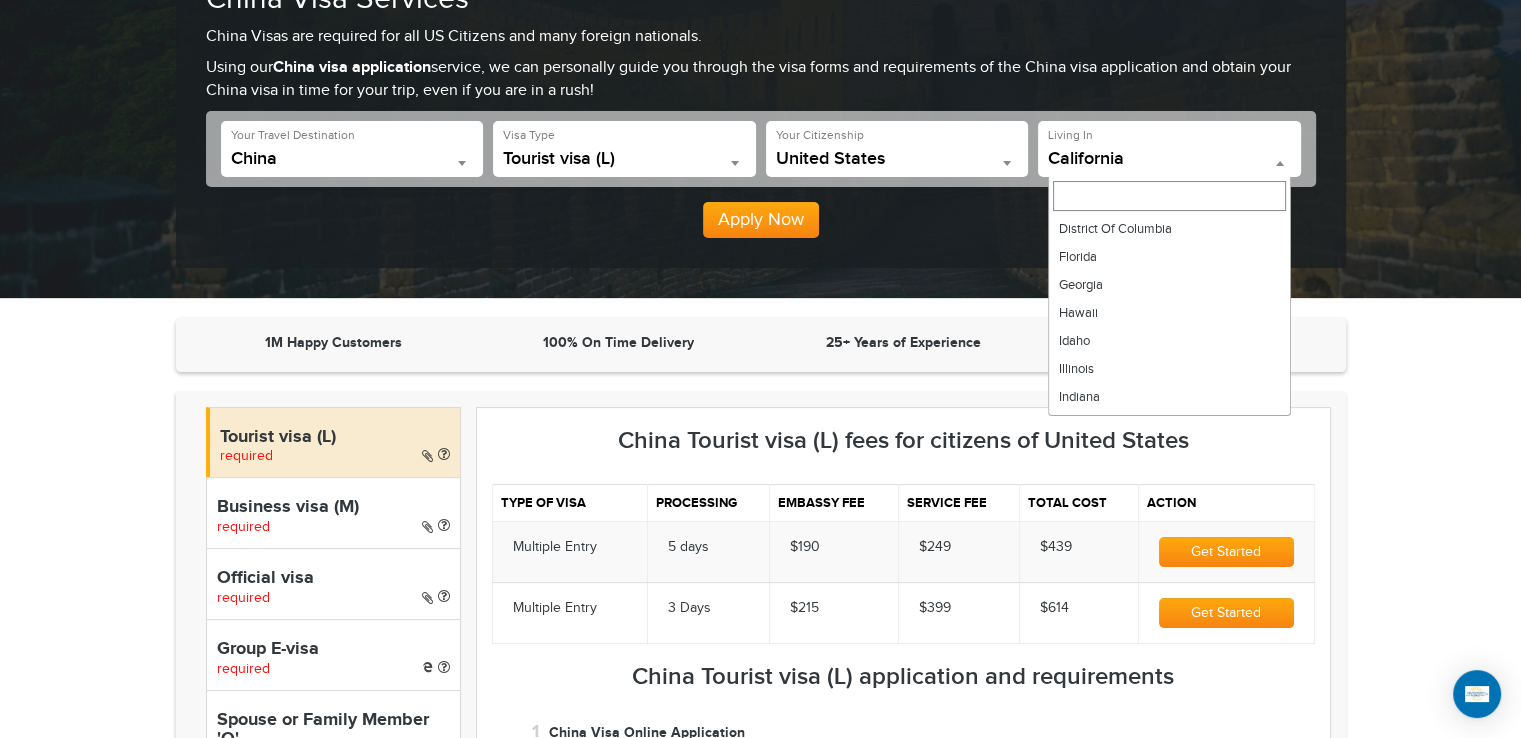 scroll, scrollTop: 228, scrollLeft: 0, axis: vertical 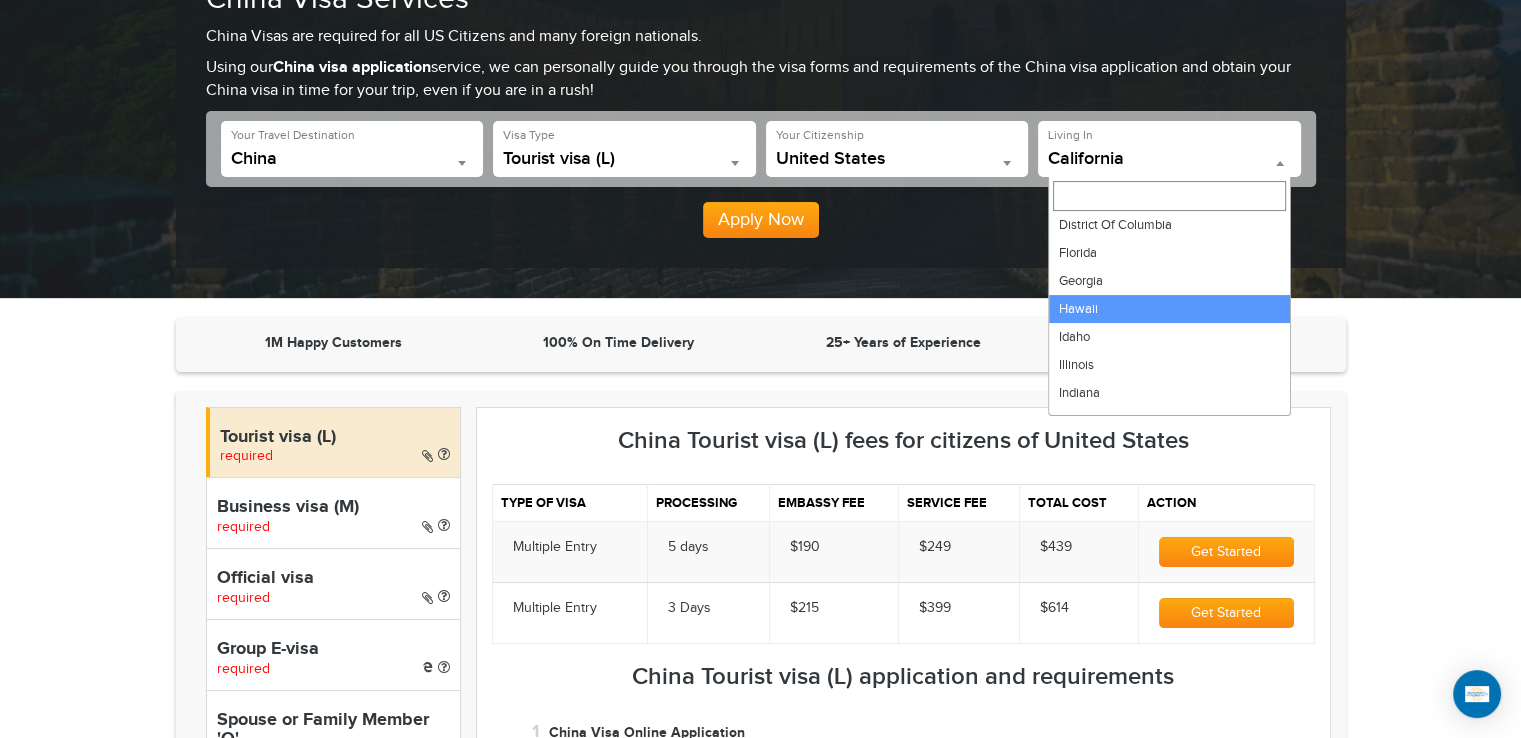 select on "**" 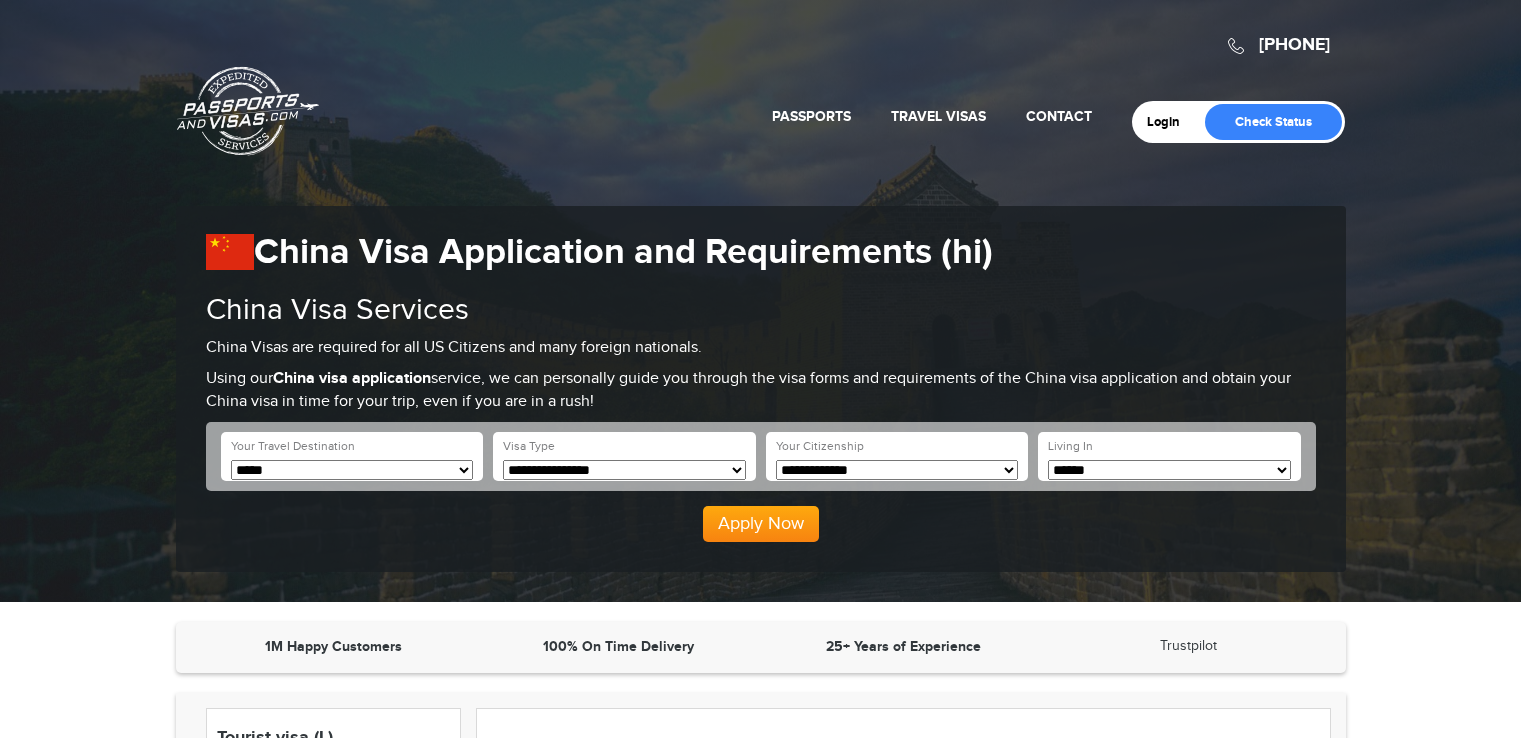 scroll, scrollTop: 0, scrollLeft: 0, axis: both 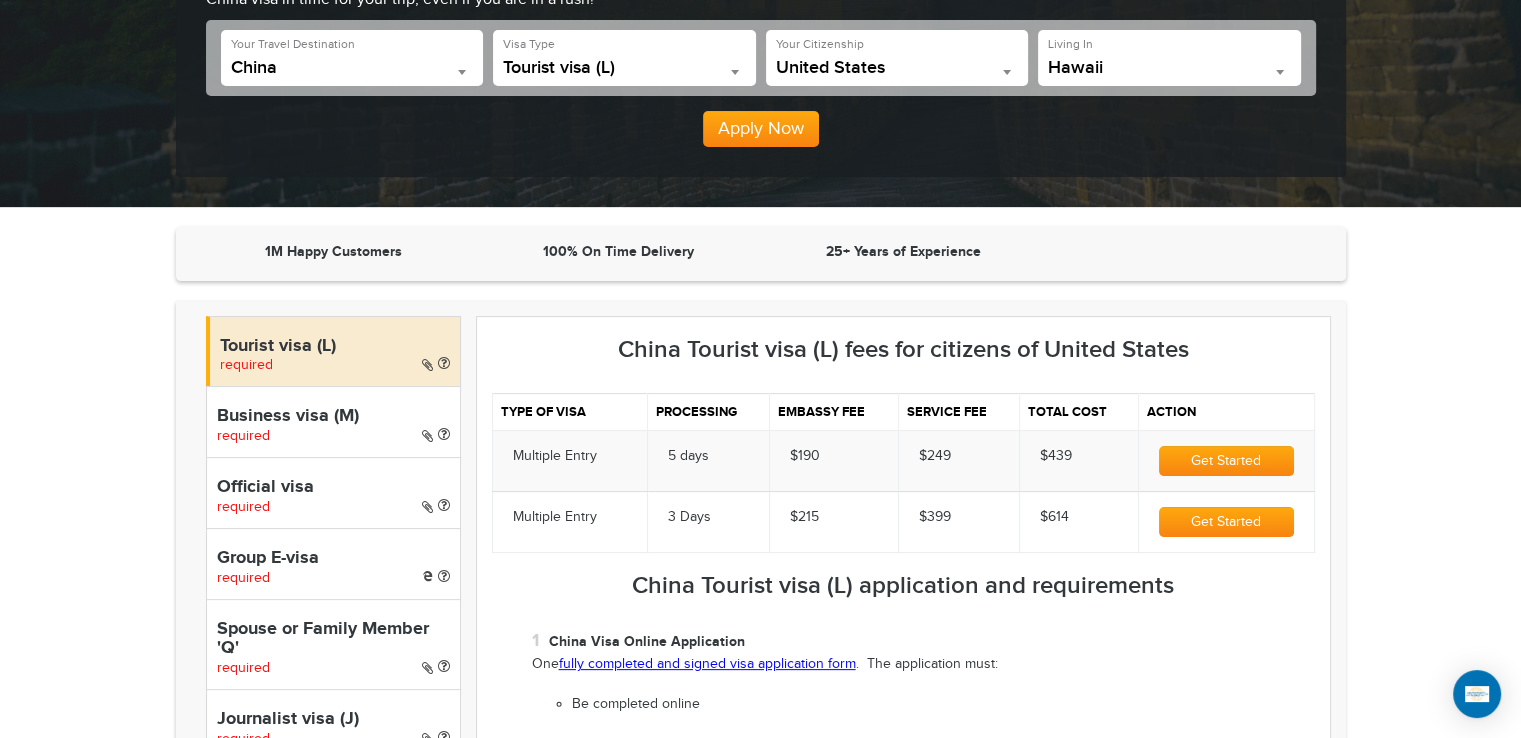 click on "Tourist visa (L)" at bounding box center [624, 68] 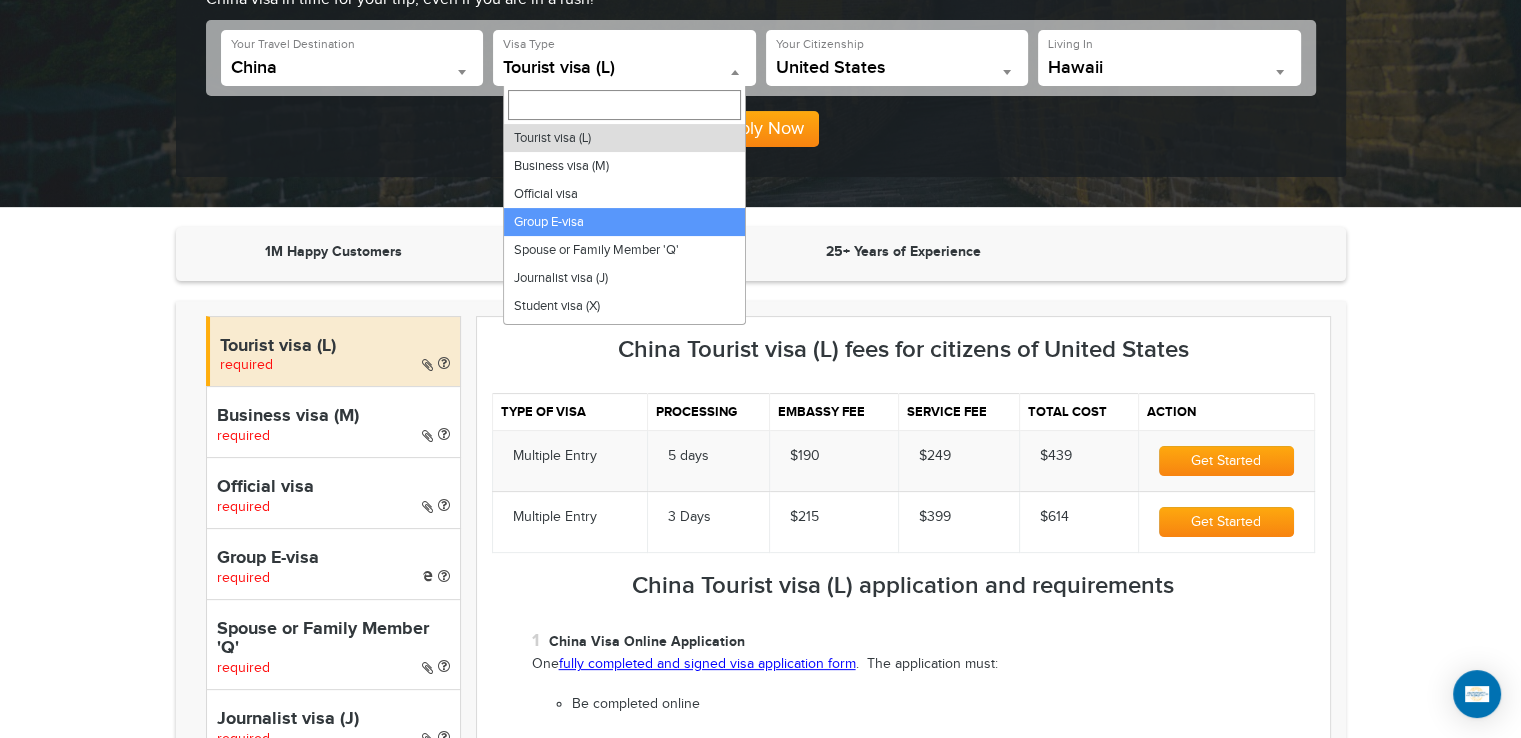 scroll, scrollTop: 192, scrollLeft: 0, axis: vertical 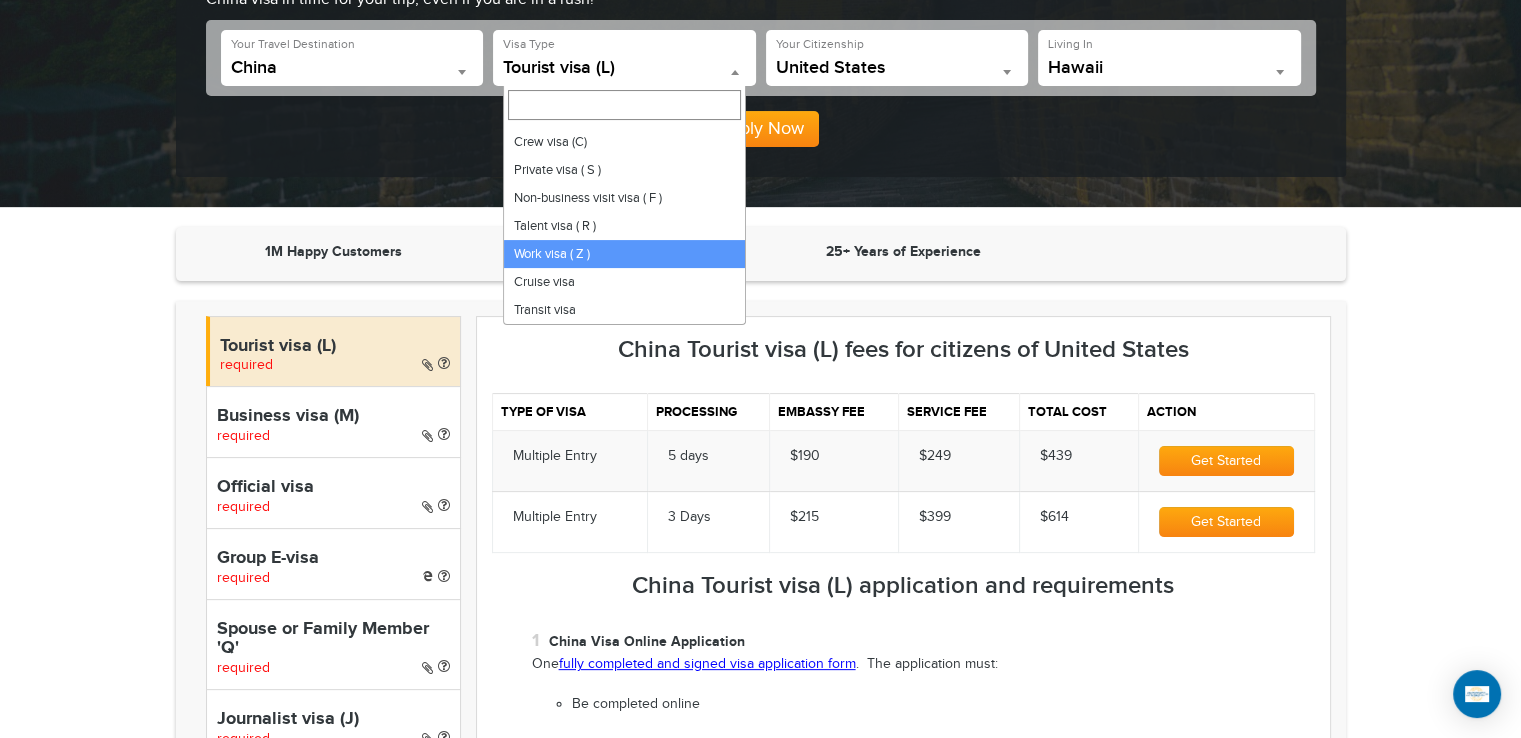 select on "*****" 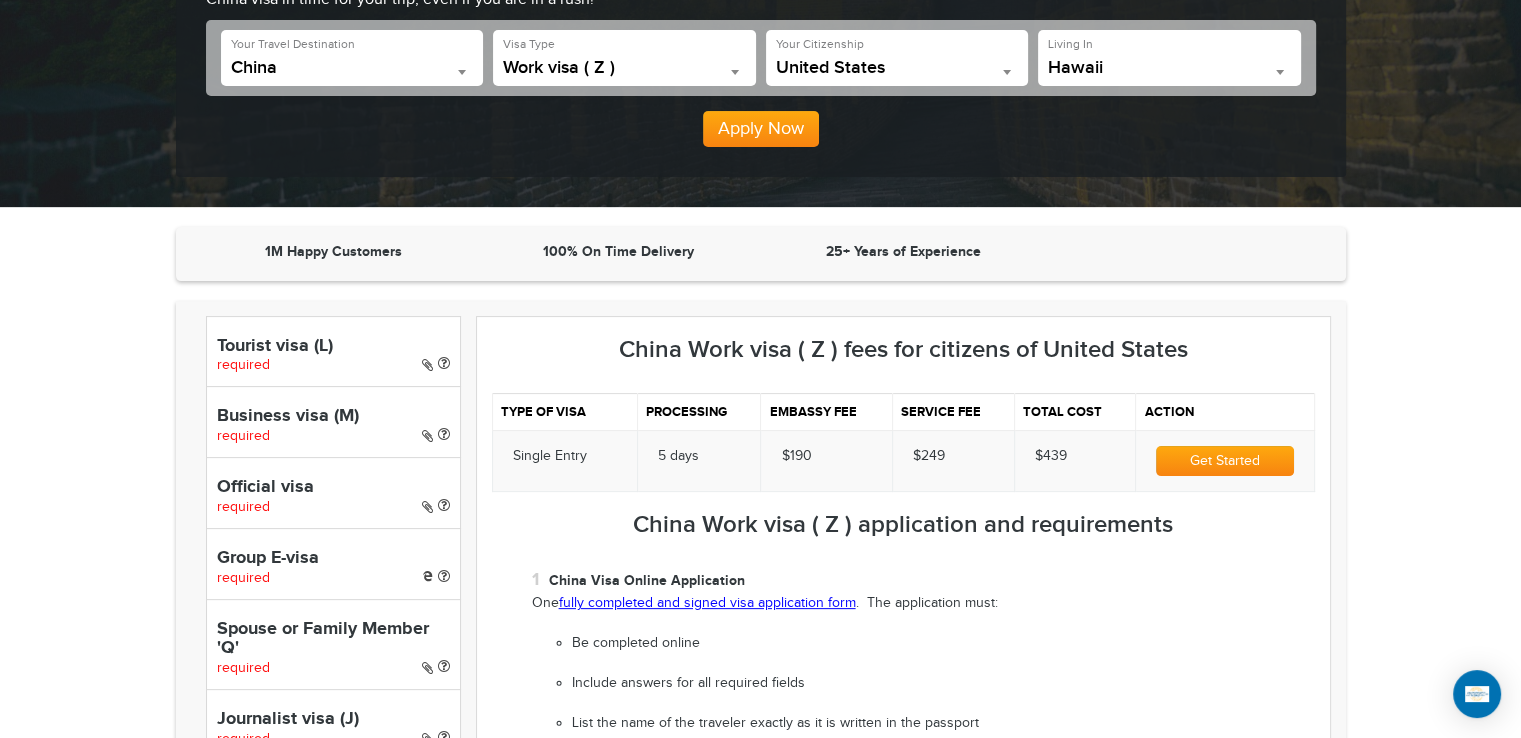 click on "Get Started" at bounding box center (1224, 461) 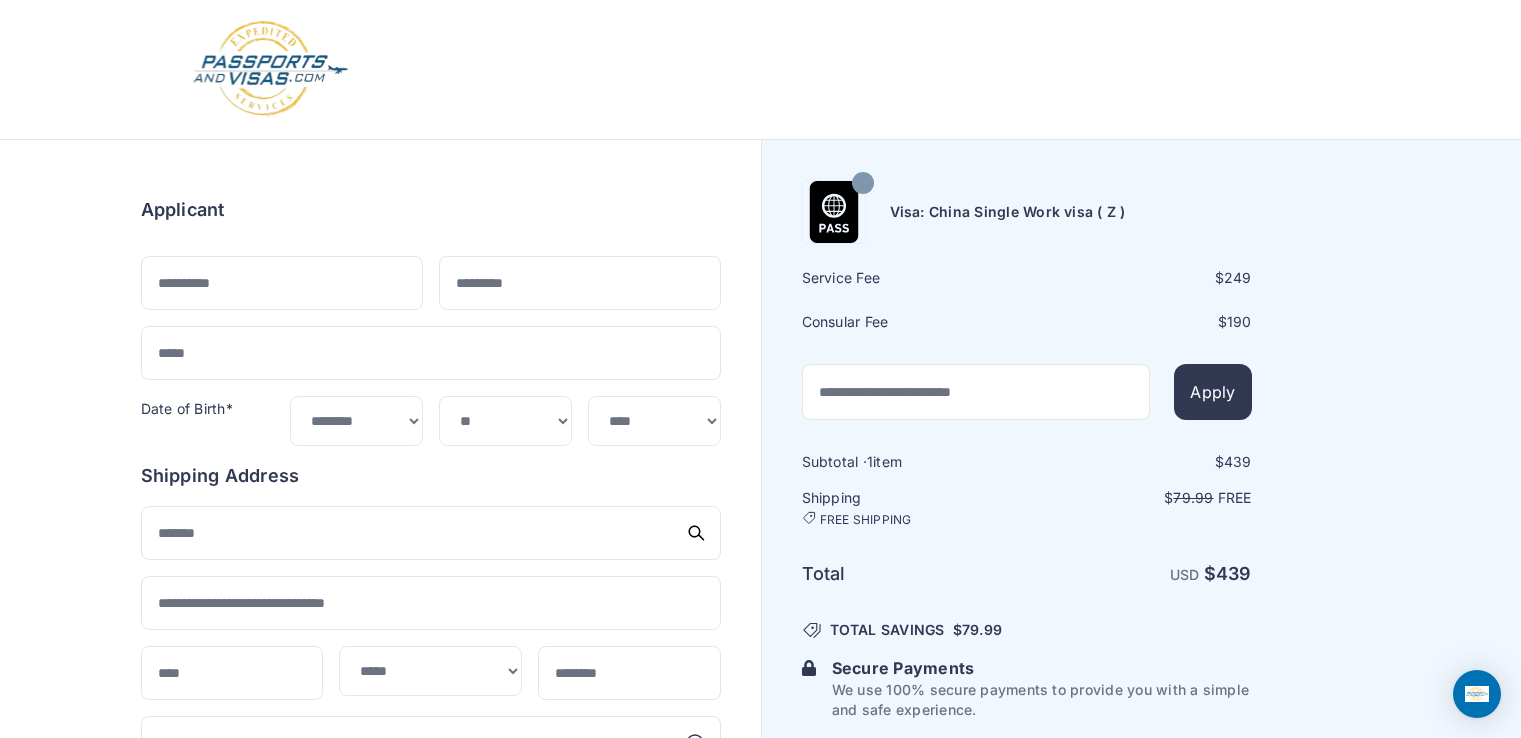 select on "**" 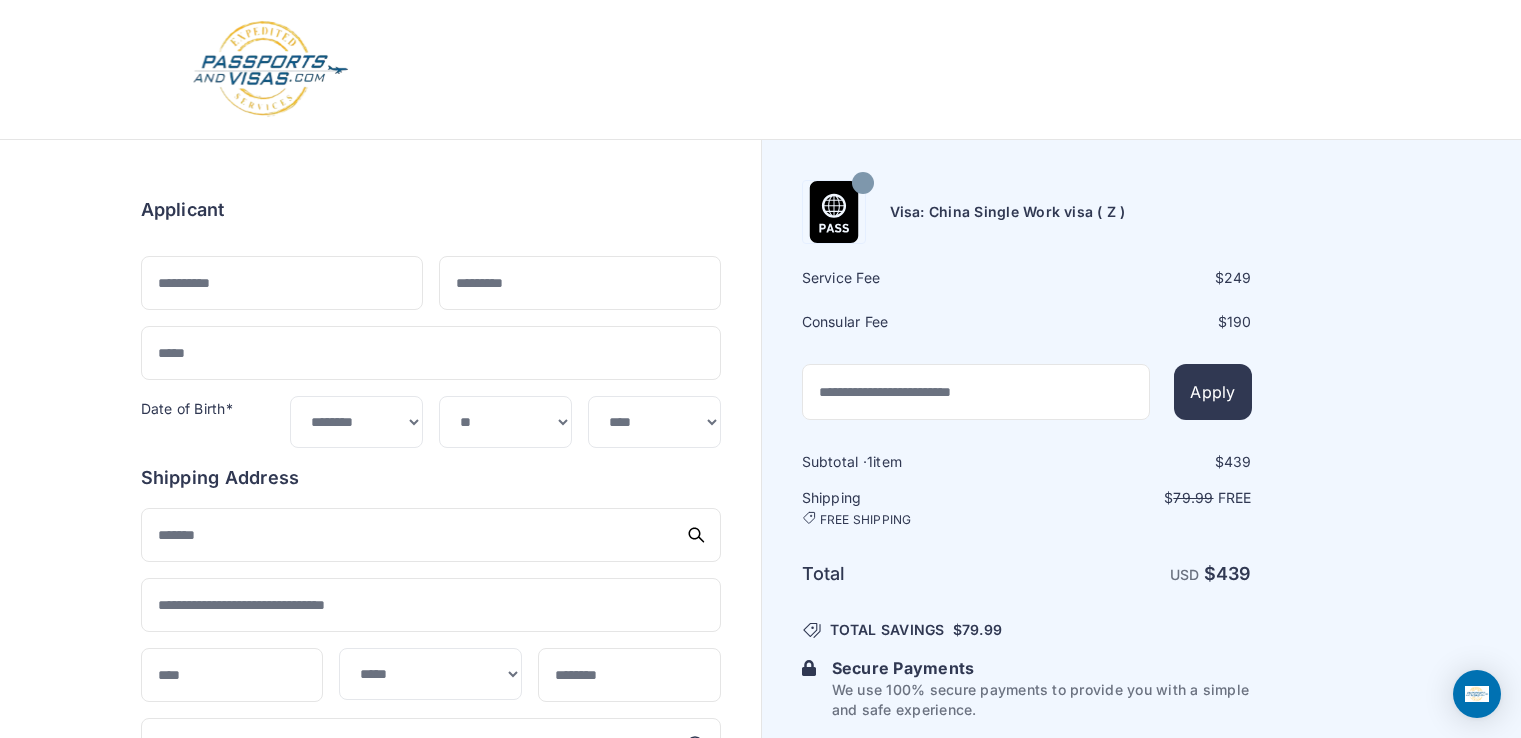 scroll, scrollTop: 0, scrollLeft: 0, axis: both 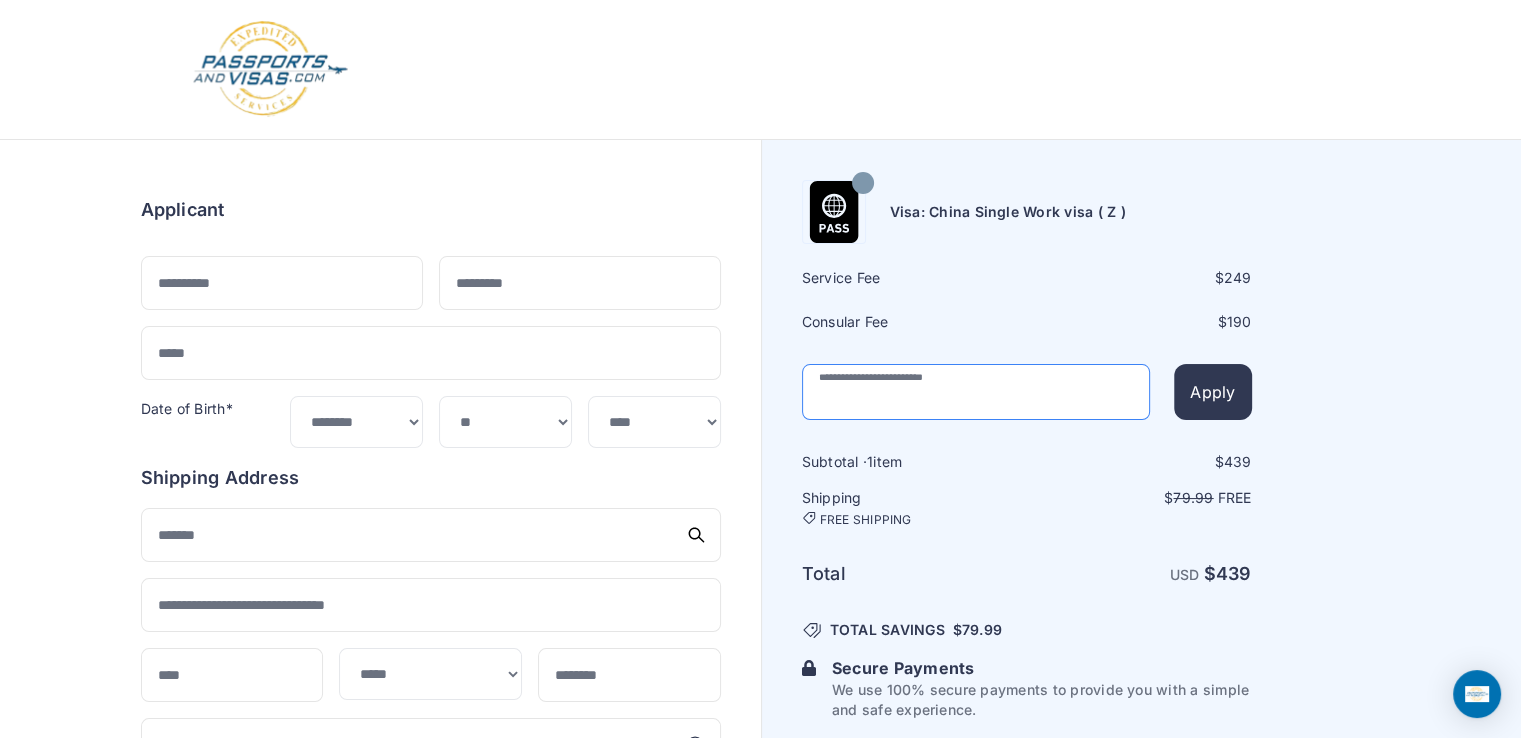 click at bounding box center (976, 392) 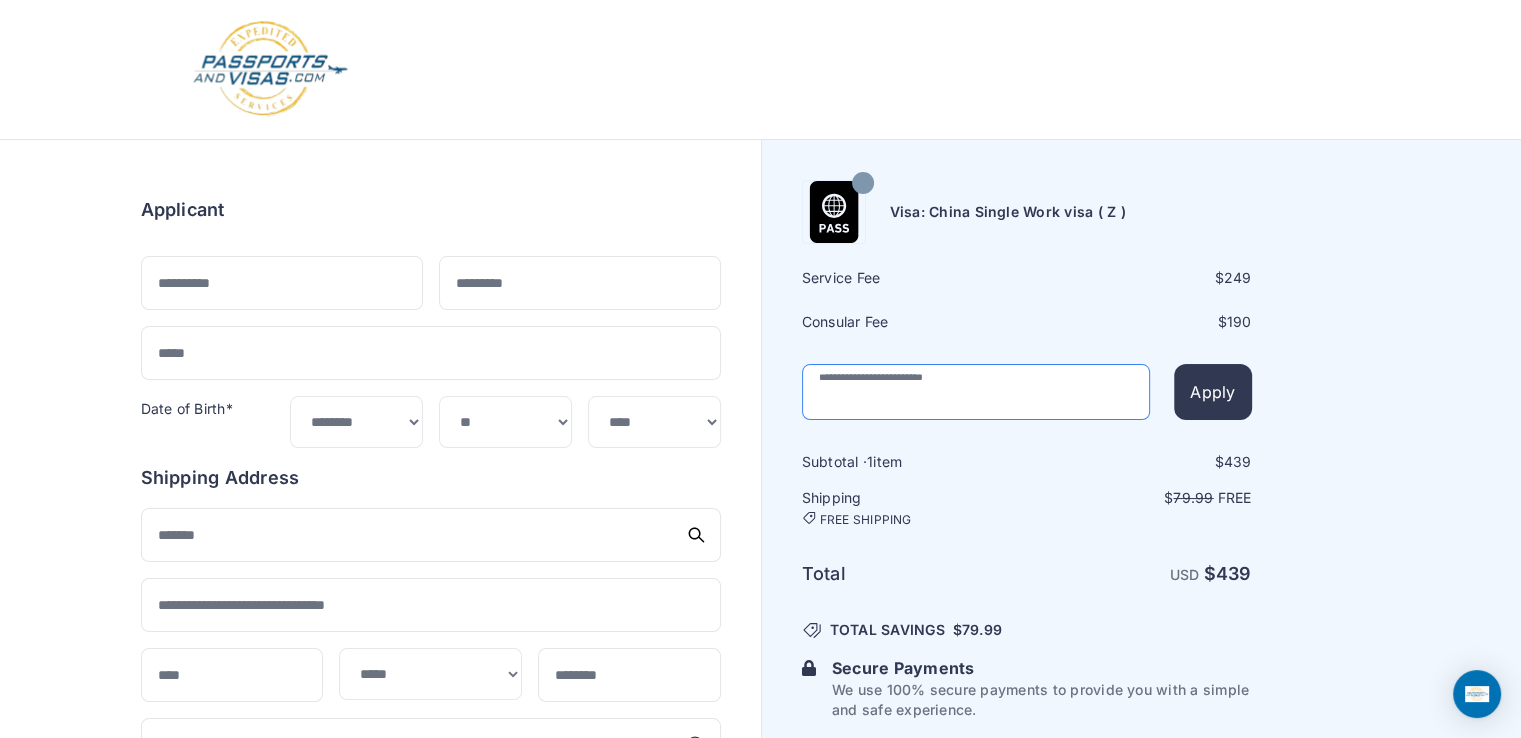 scroll, scrollTop: 0, scrollLeft: 0, axis: both 